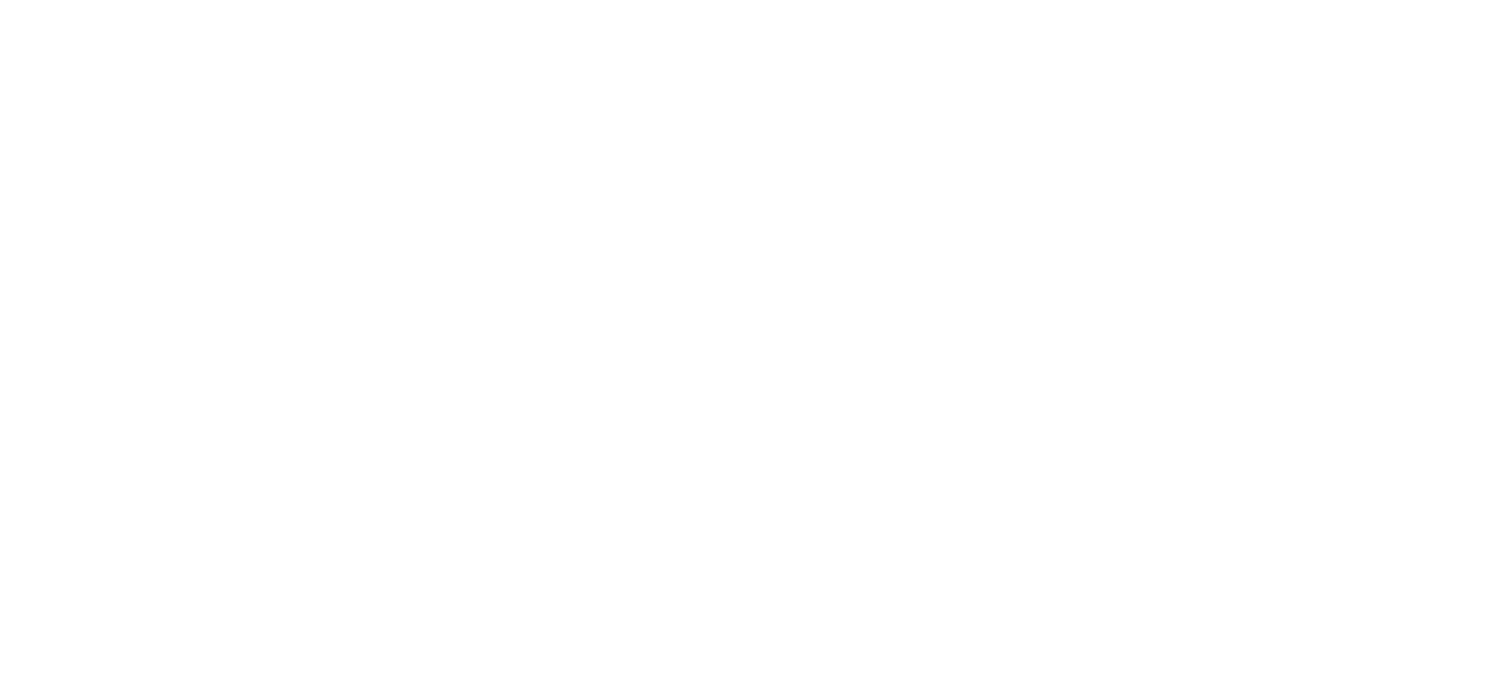 scroll, scrollTop: 0, scrollLeft: 0, axis: both 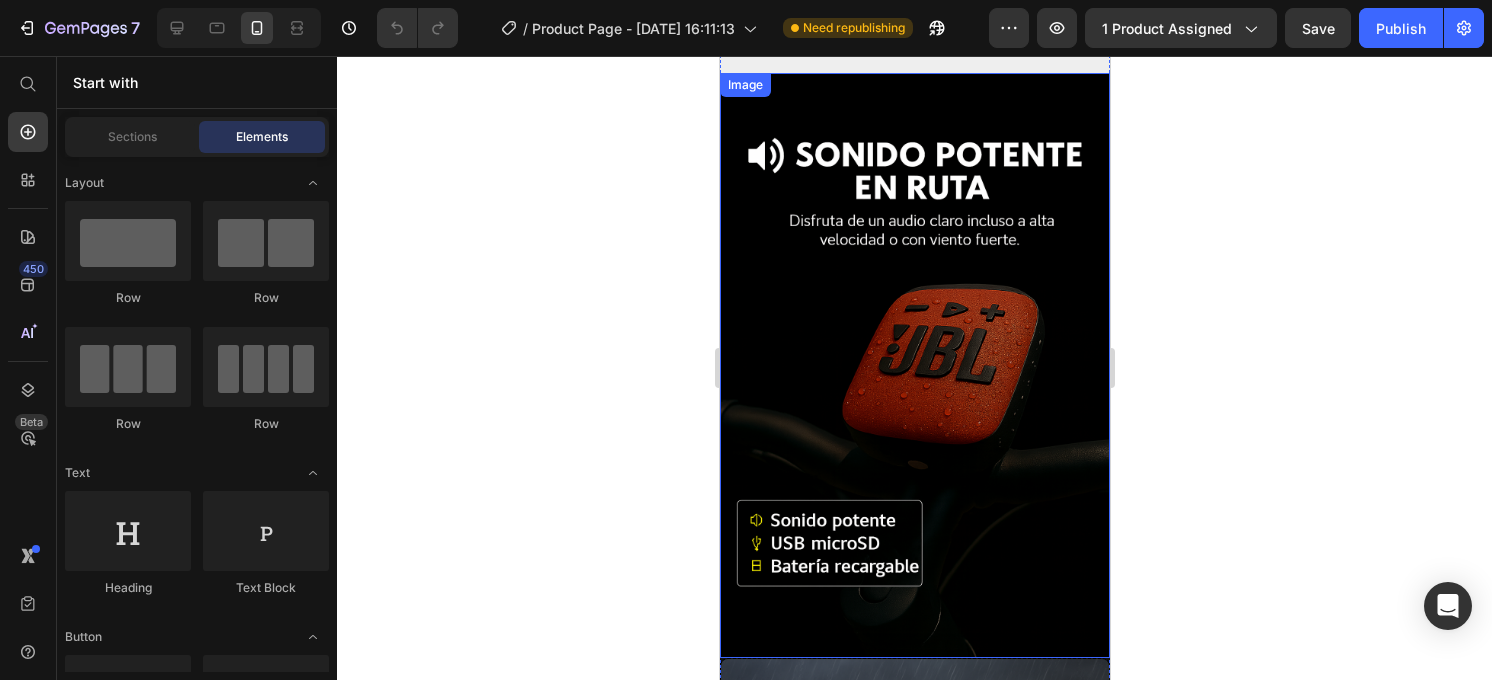 click at bounding box center (914, 365) 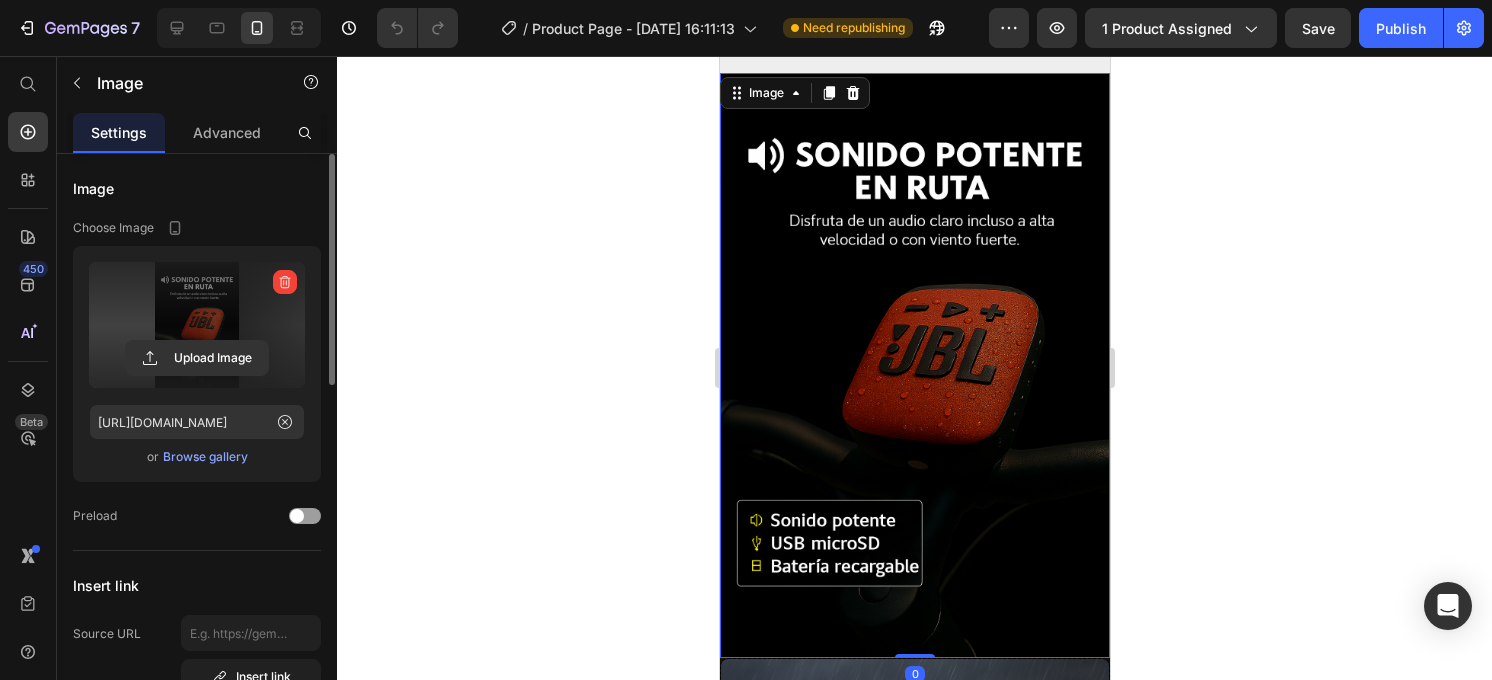 click at bounding box center [197, 325] 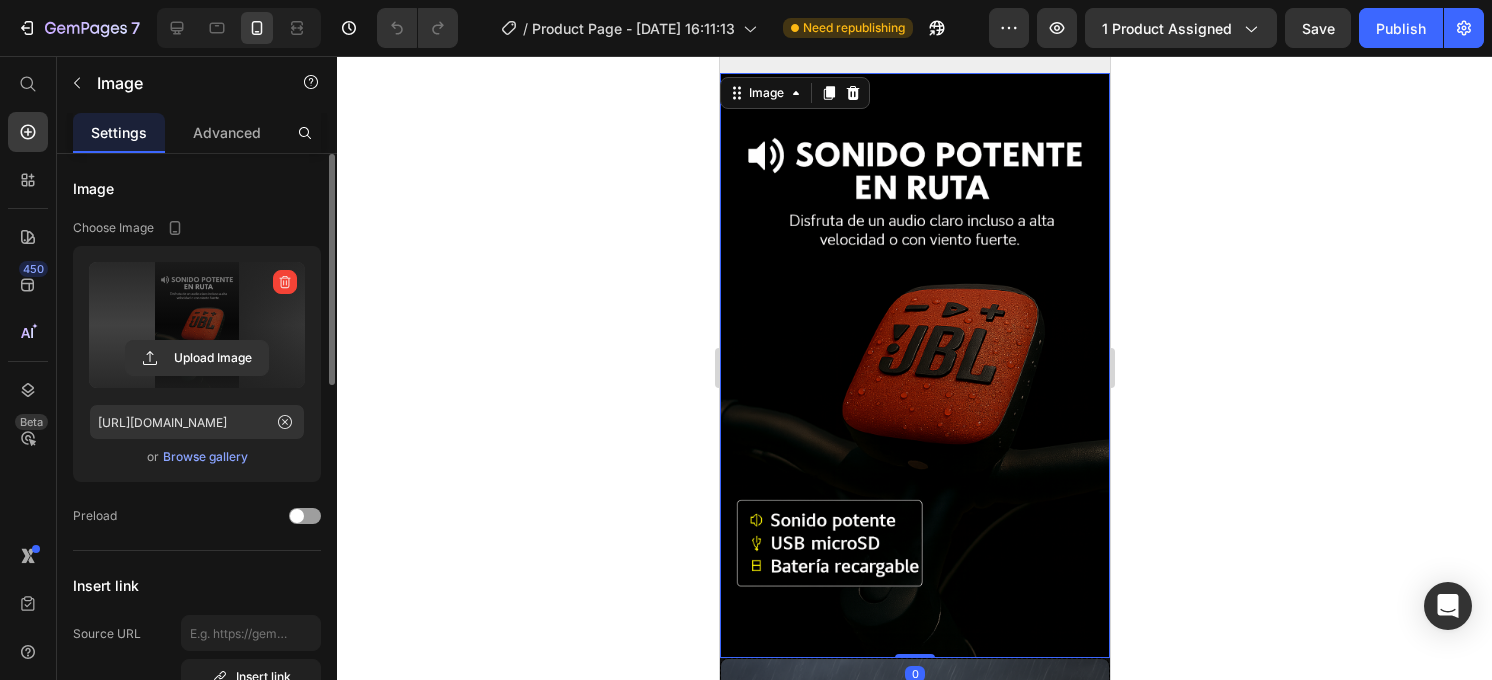 click 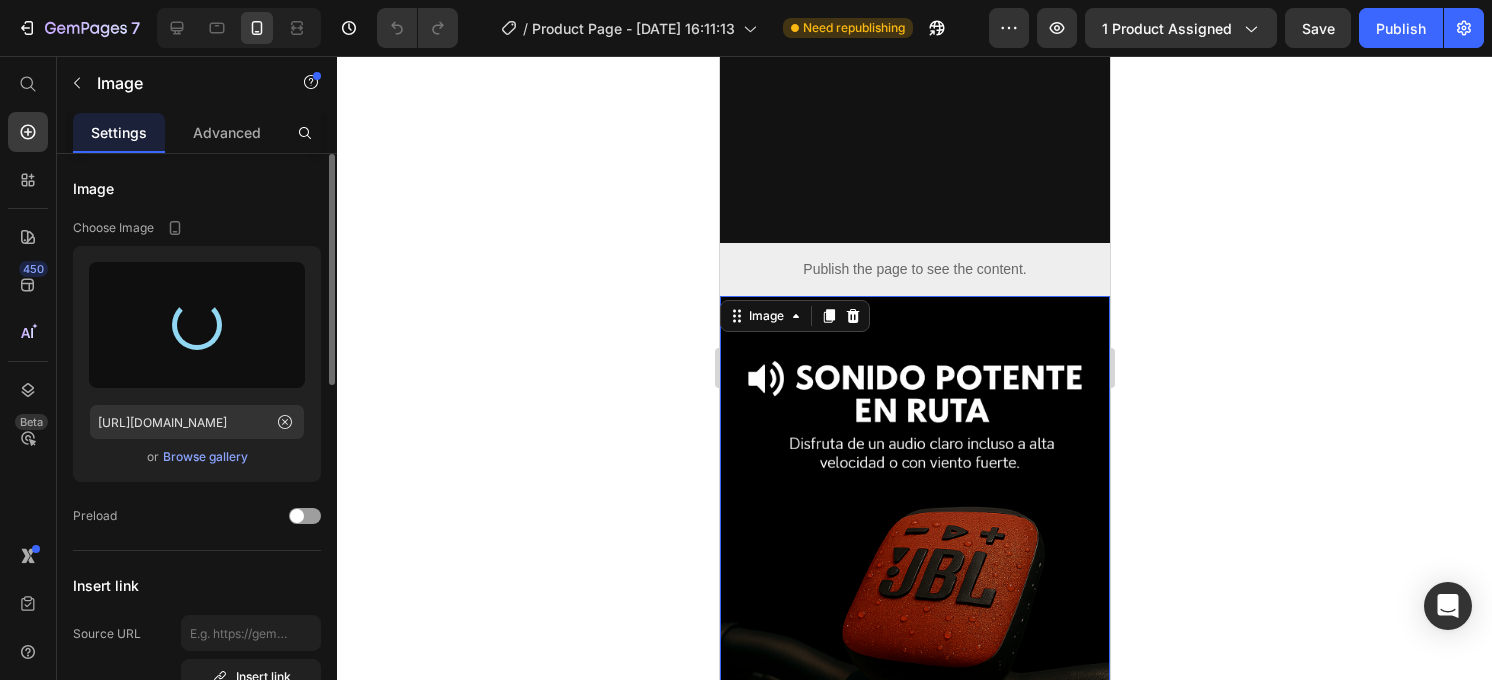 scroll, scrollTop: 211, scrollLeft: 0, axis: vertical 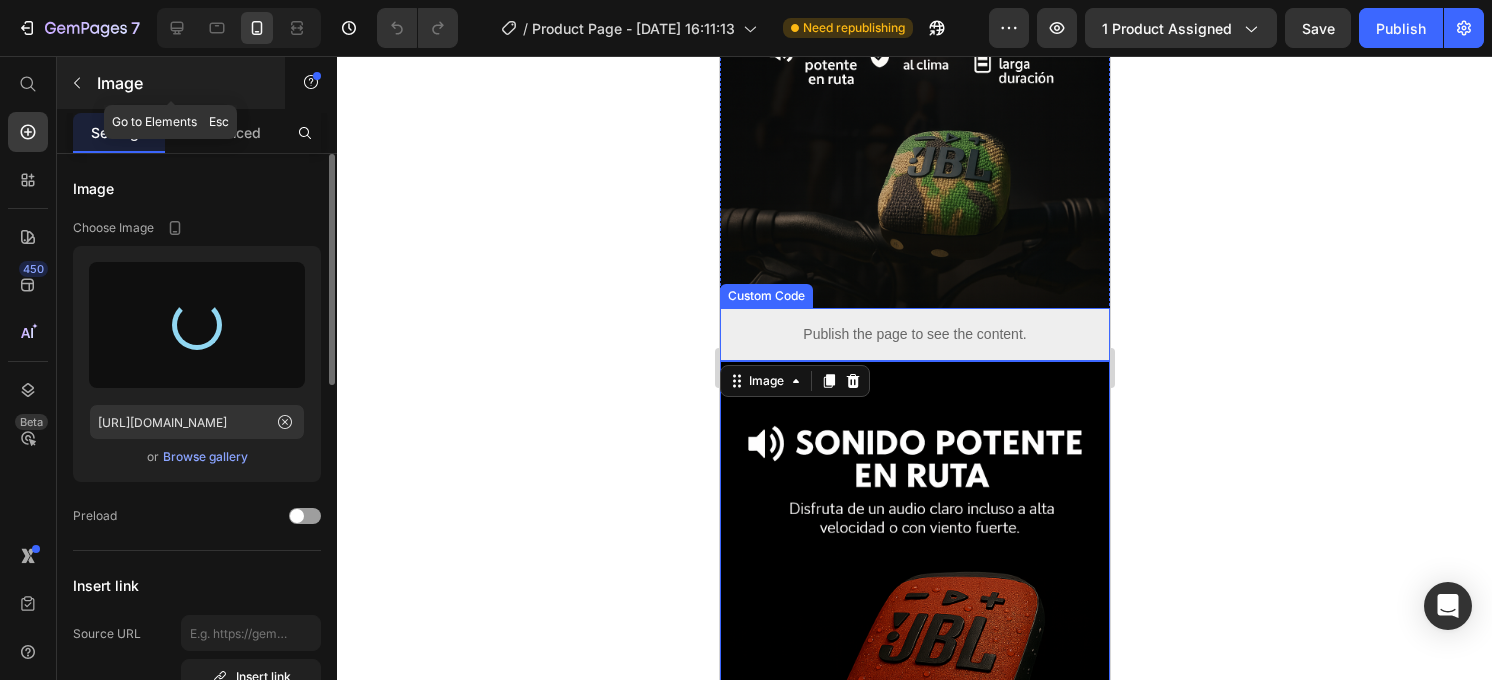 click 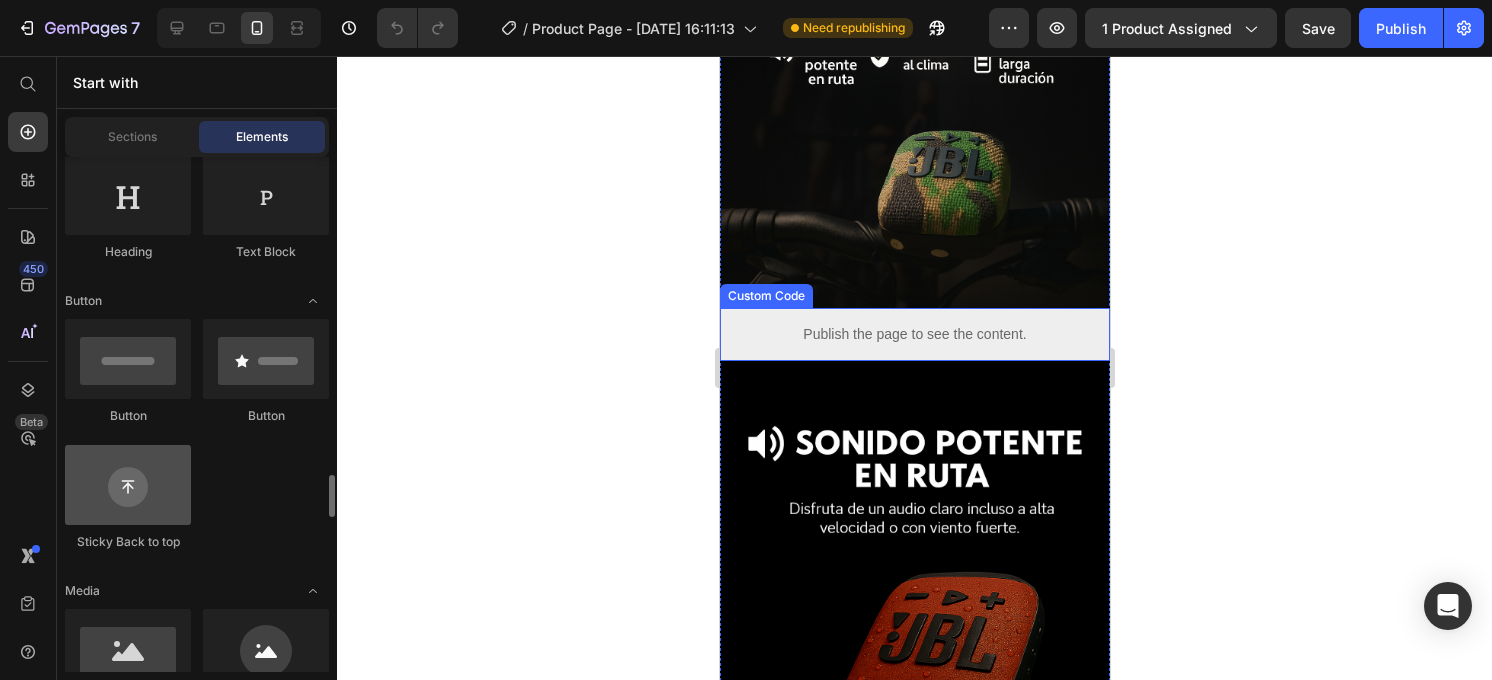 scroll, scrollTop: 617, scrollLeft: 0, axis: vertical 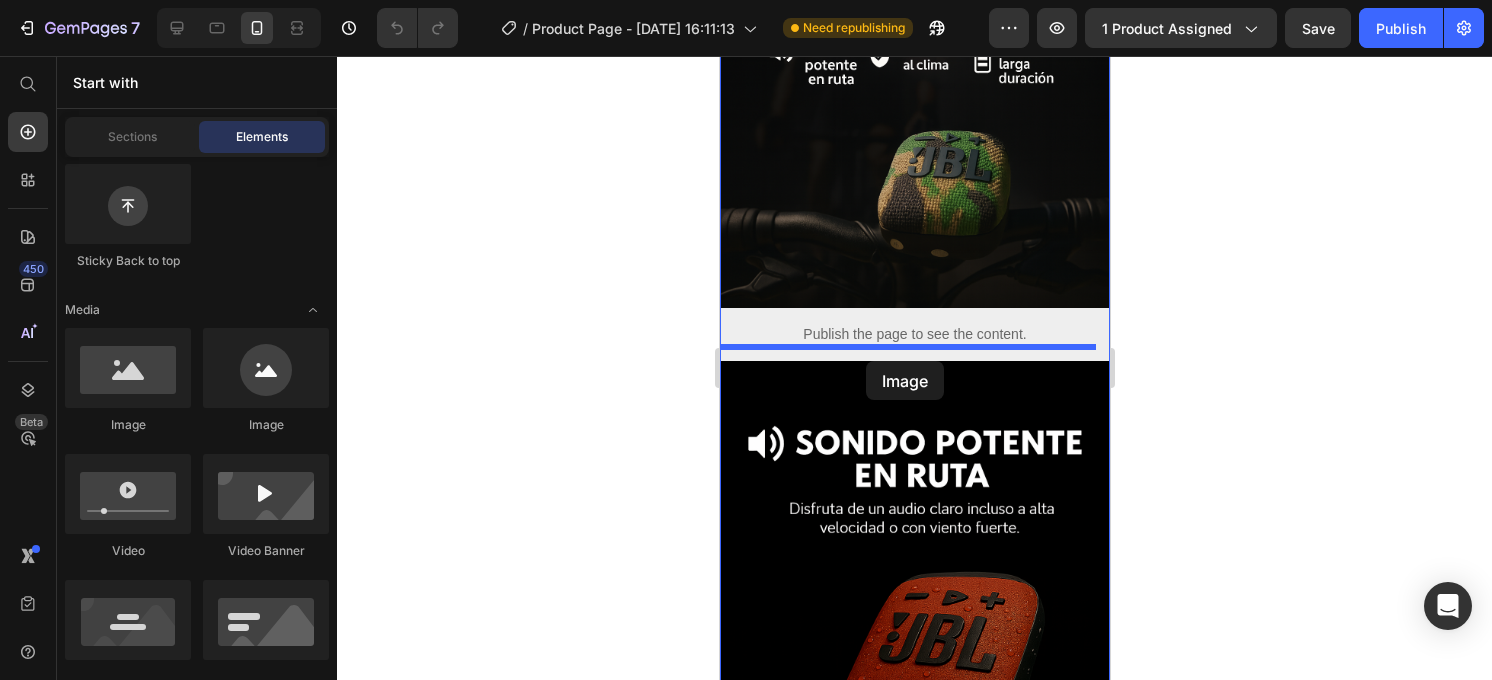 drag, startPoint x: 862, startPoint y: 448, endPoint x: 857, endPoint y: 352, distance: 96.13012 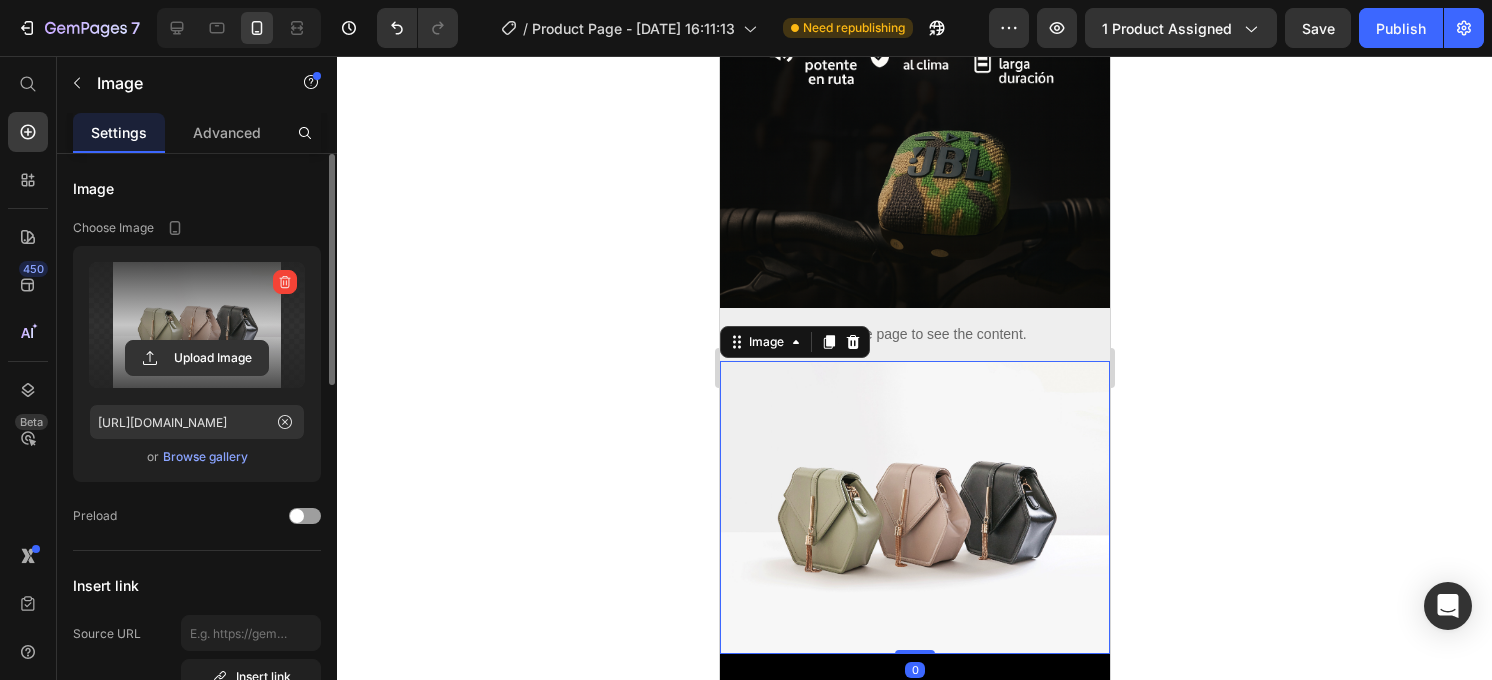 click at bounding box center [197, 325] 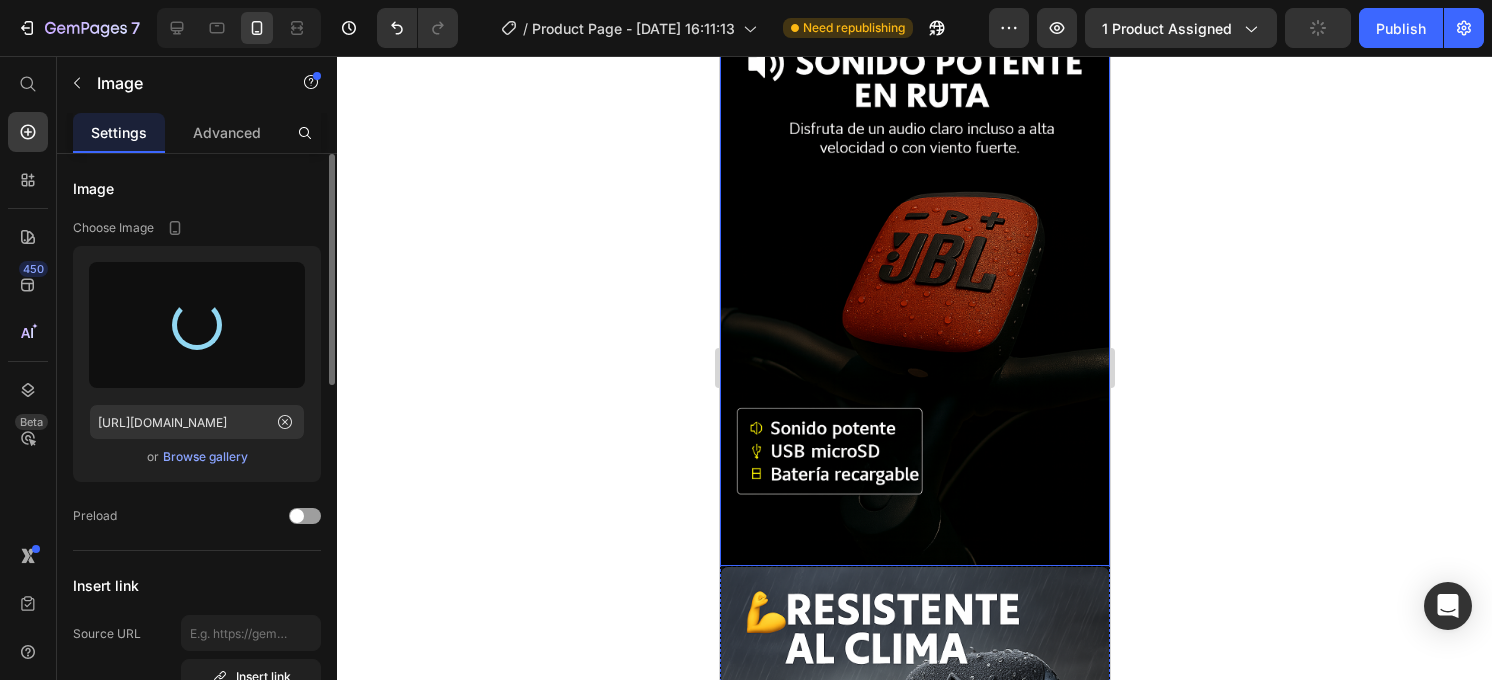 scroll, scrollTop: 884, scrollLeft: 0, axis: vertical 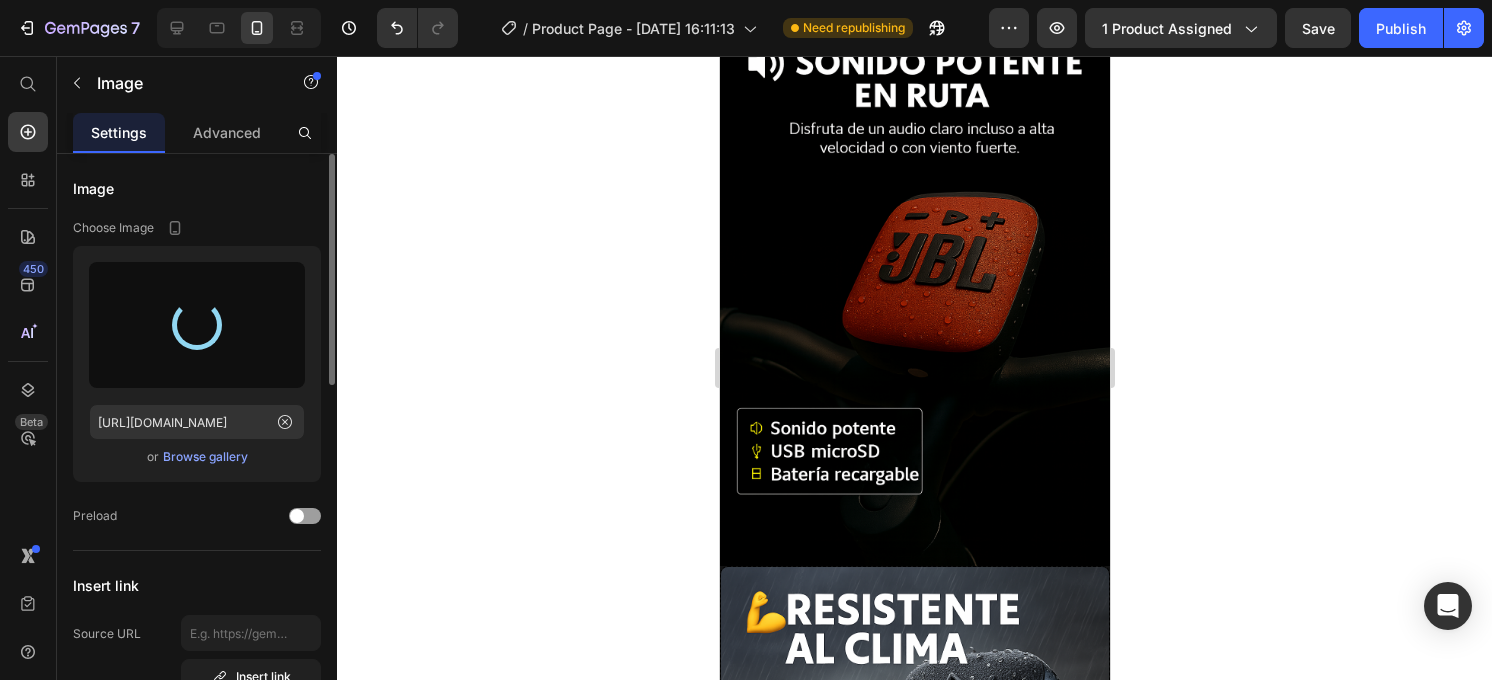 type on "[URL][DOMAIN_NAME]" 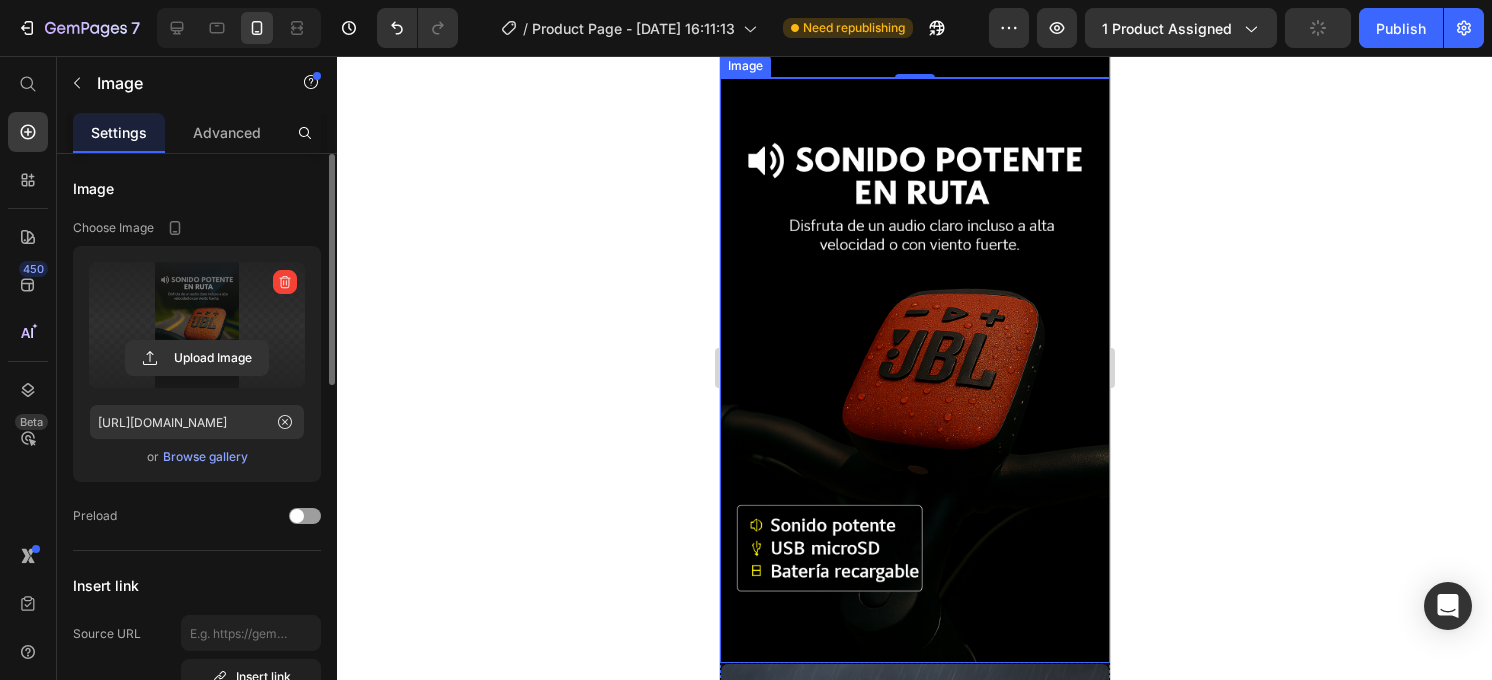 scroll, scrollTop: 1080, scrollLeft: 0, axis: vertical 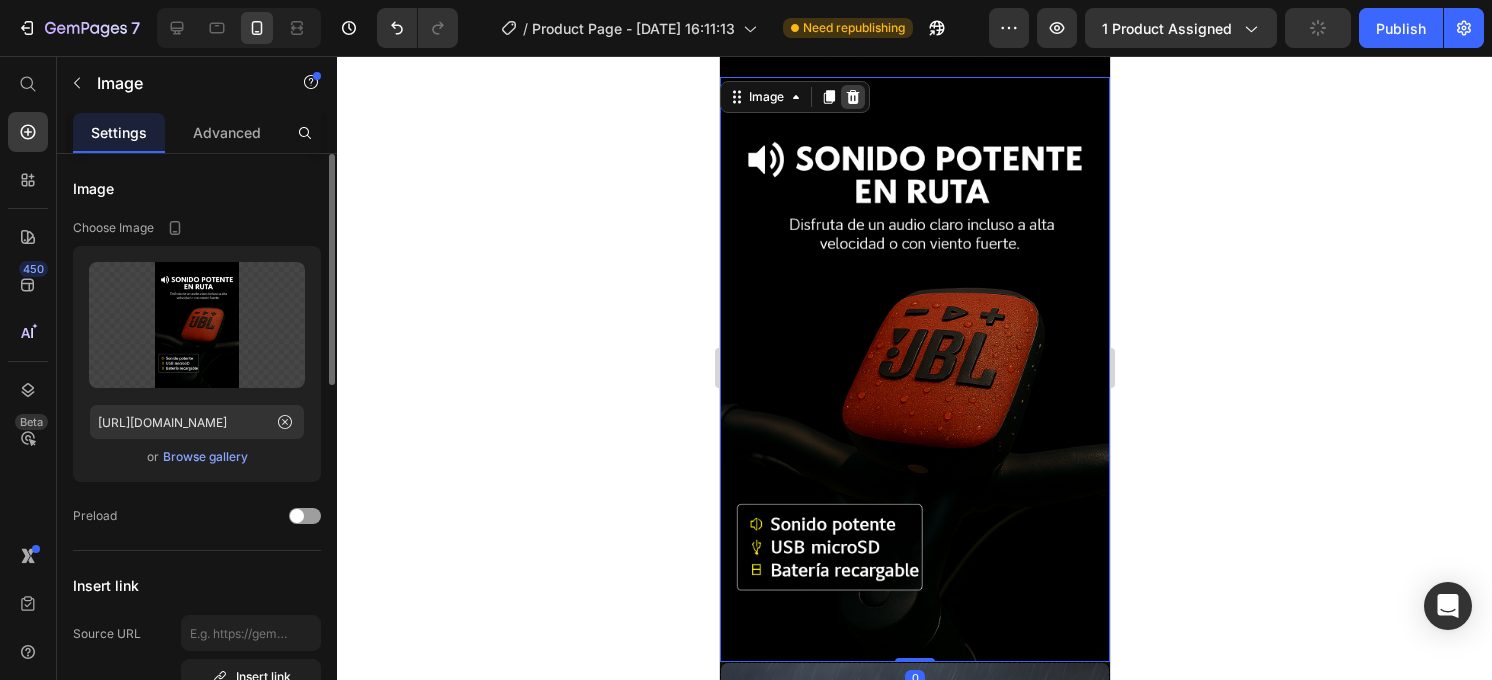 click 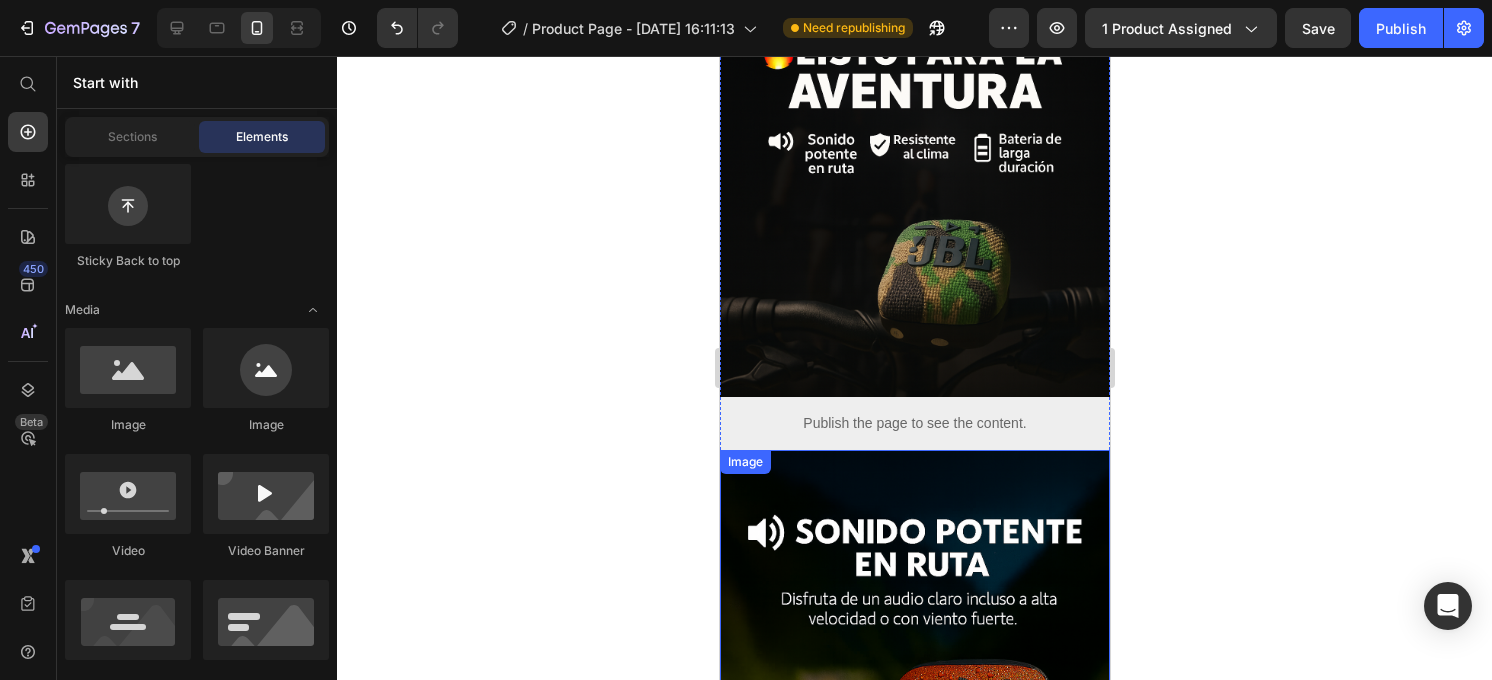 scroll, scrollTop: 164, scrollLeft: 0, axis: vertical 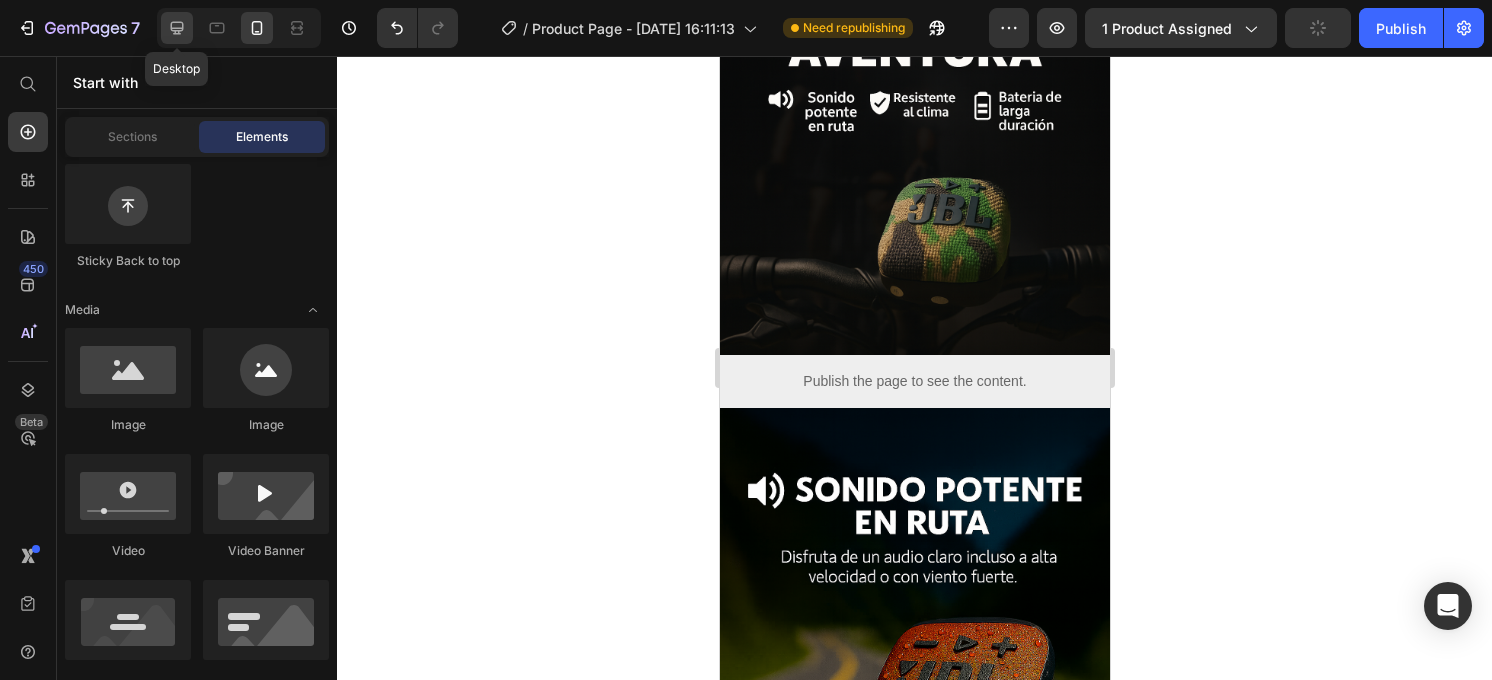 click 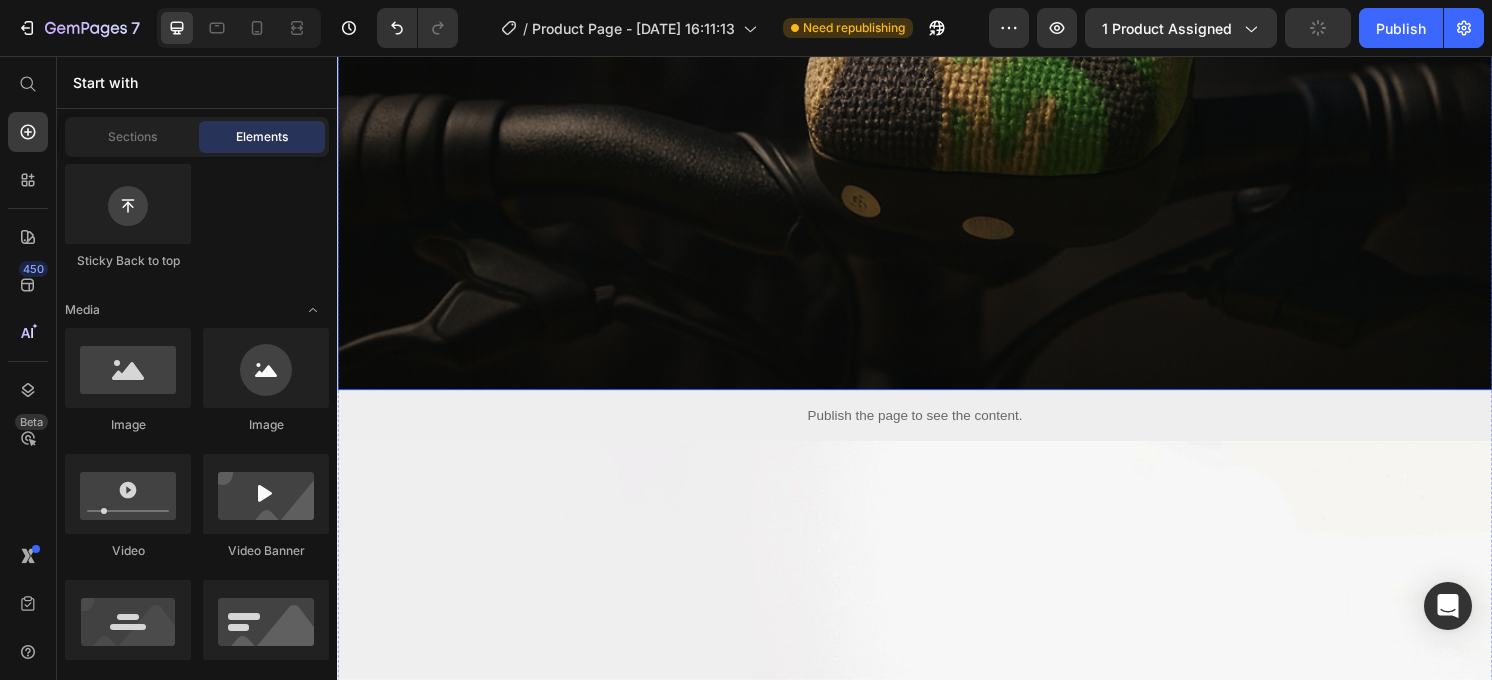 scroll, scrollTop: 931, scrollLeft: 0, axis: vertical 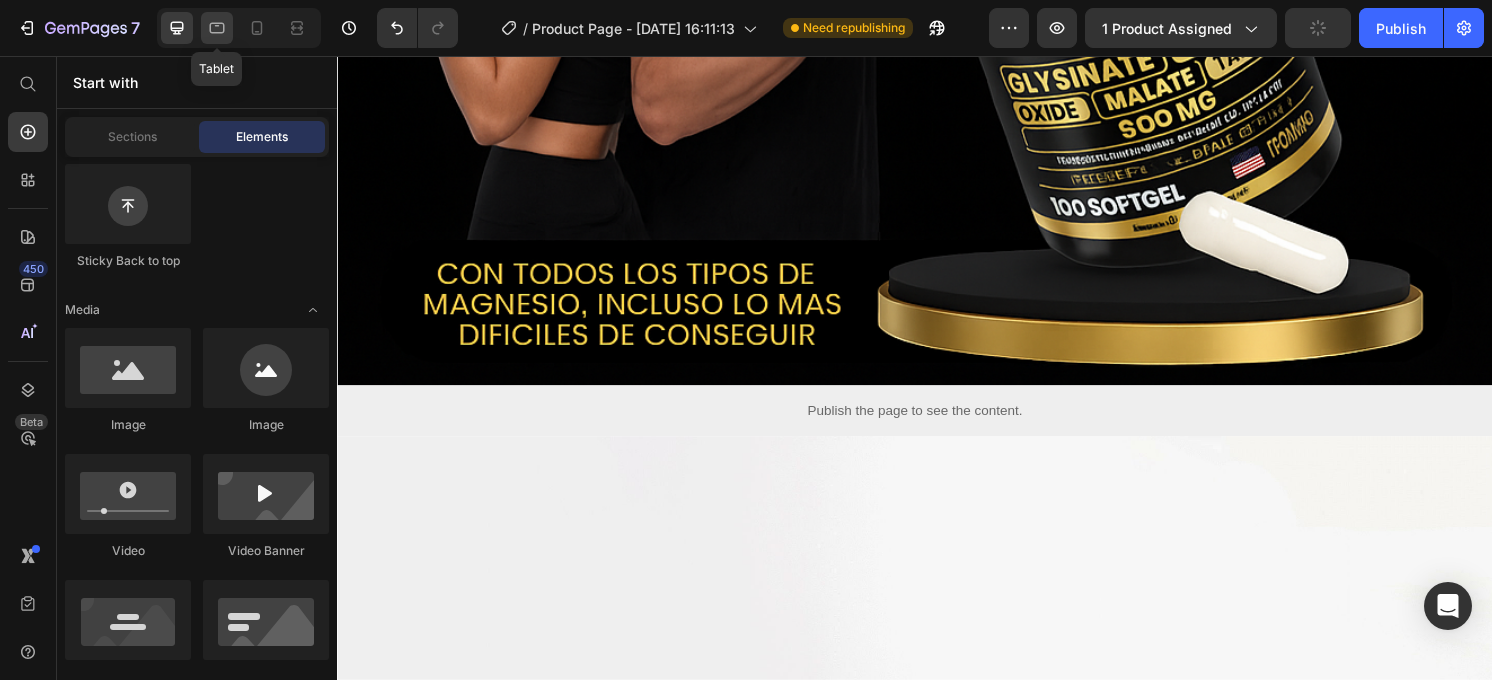 click 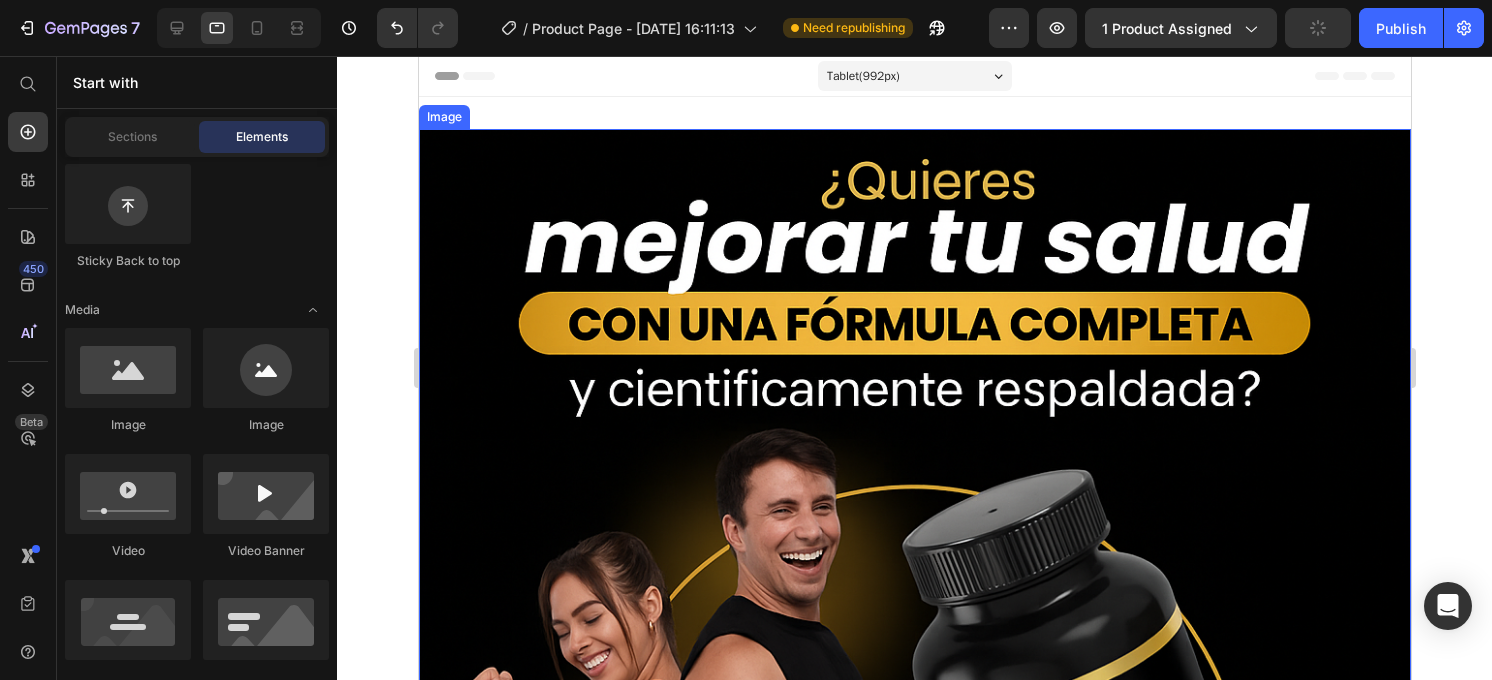 scroll, scrollTop: 0, scrollLeft: 0, axis: both 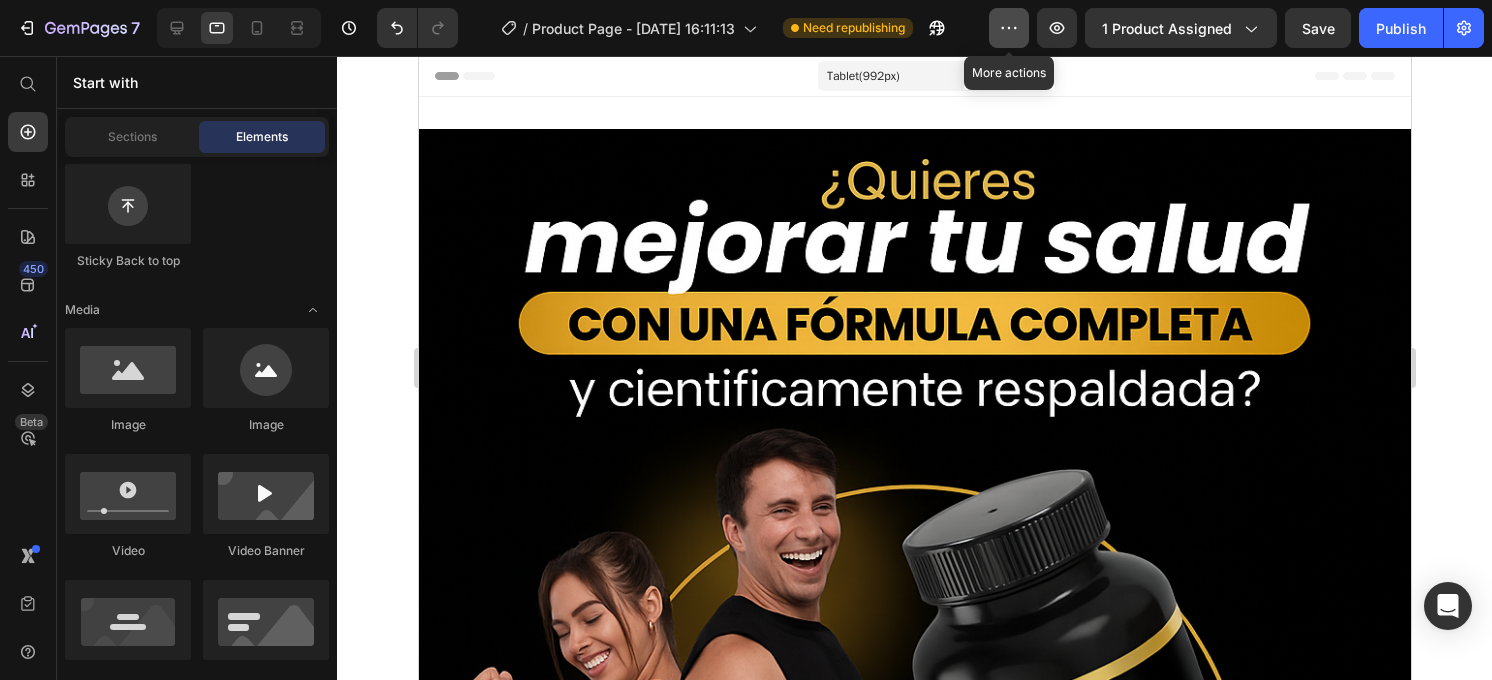 click 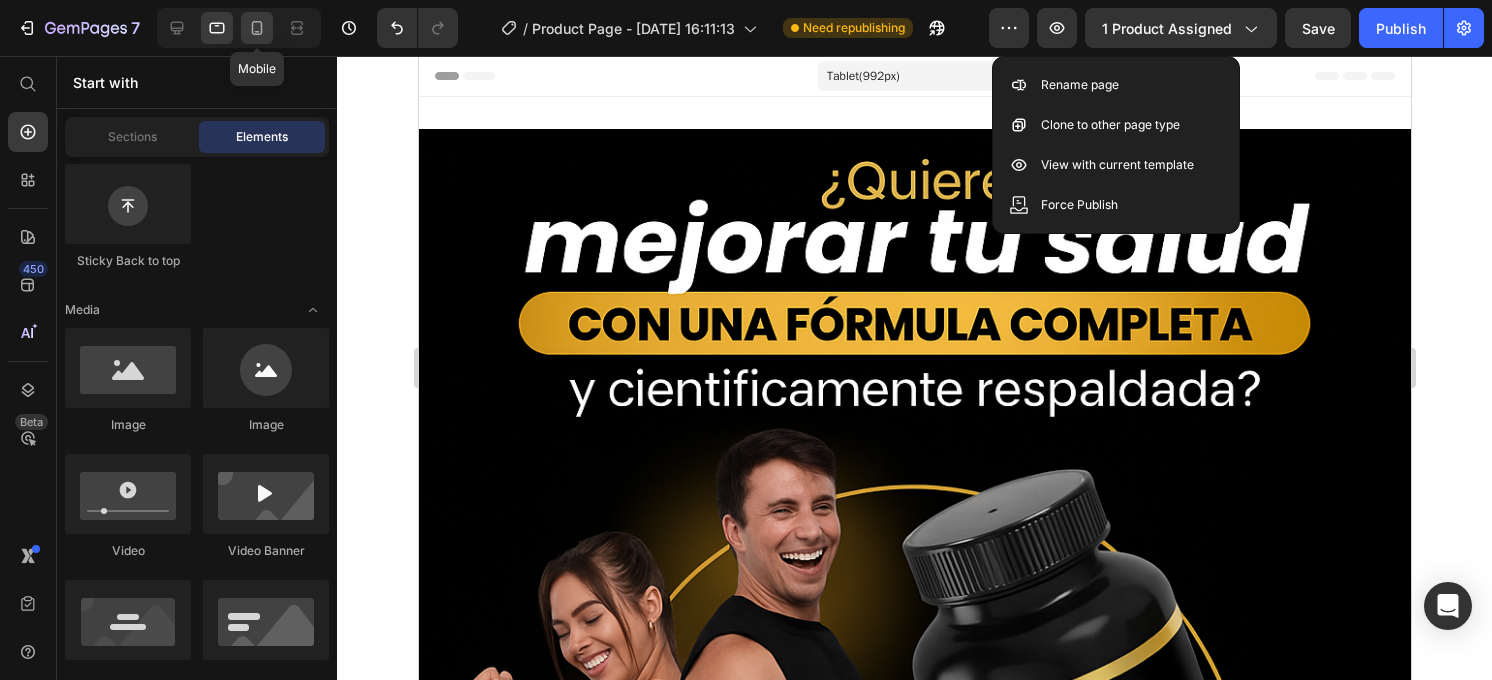 click 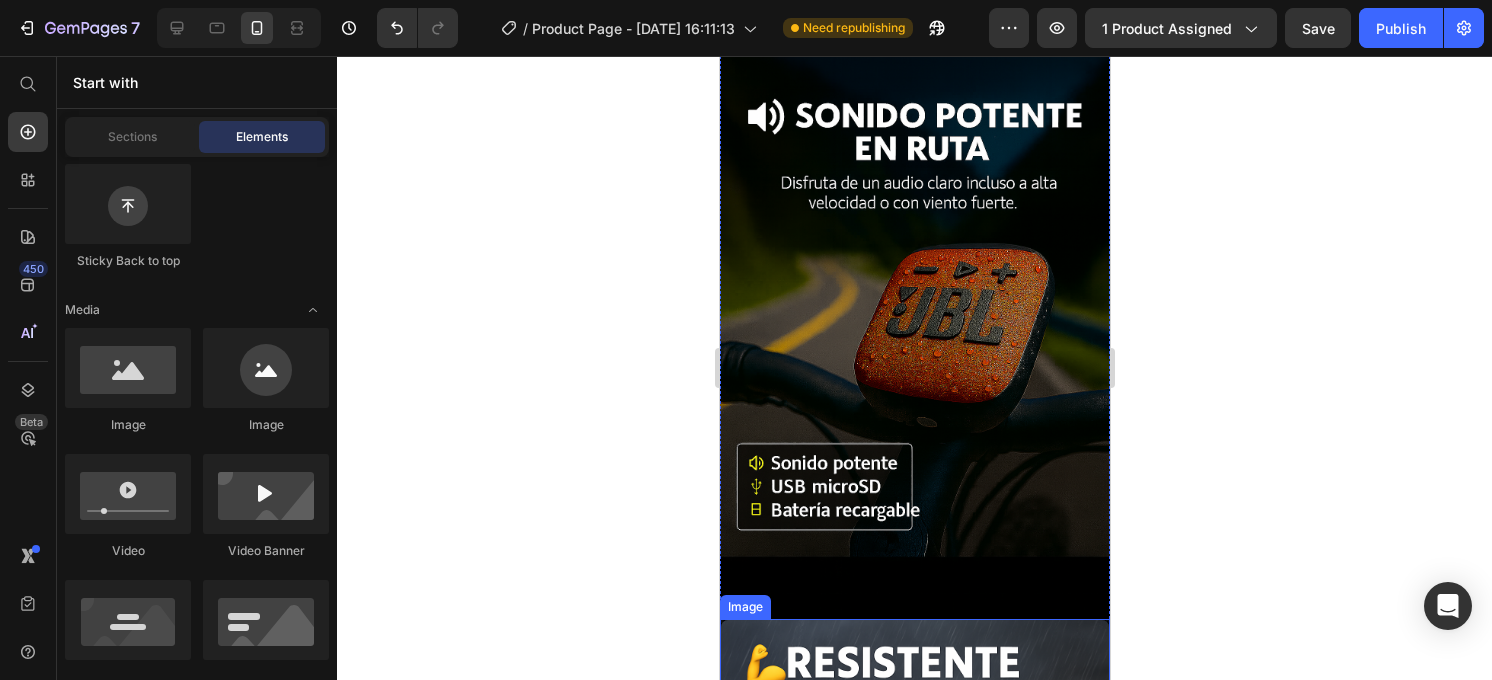 scroll, scrollTop: 539, scrollLeft: 0, axis: vertical 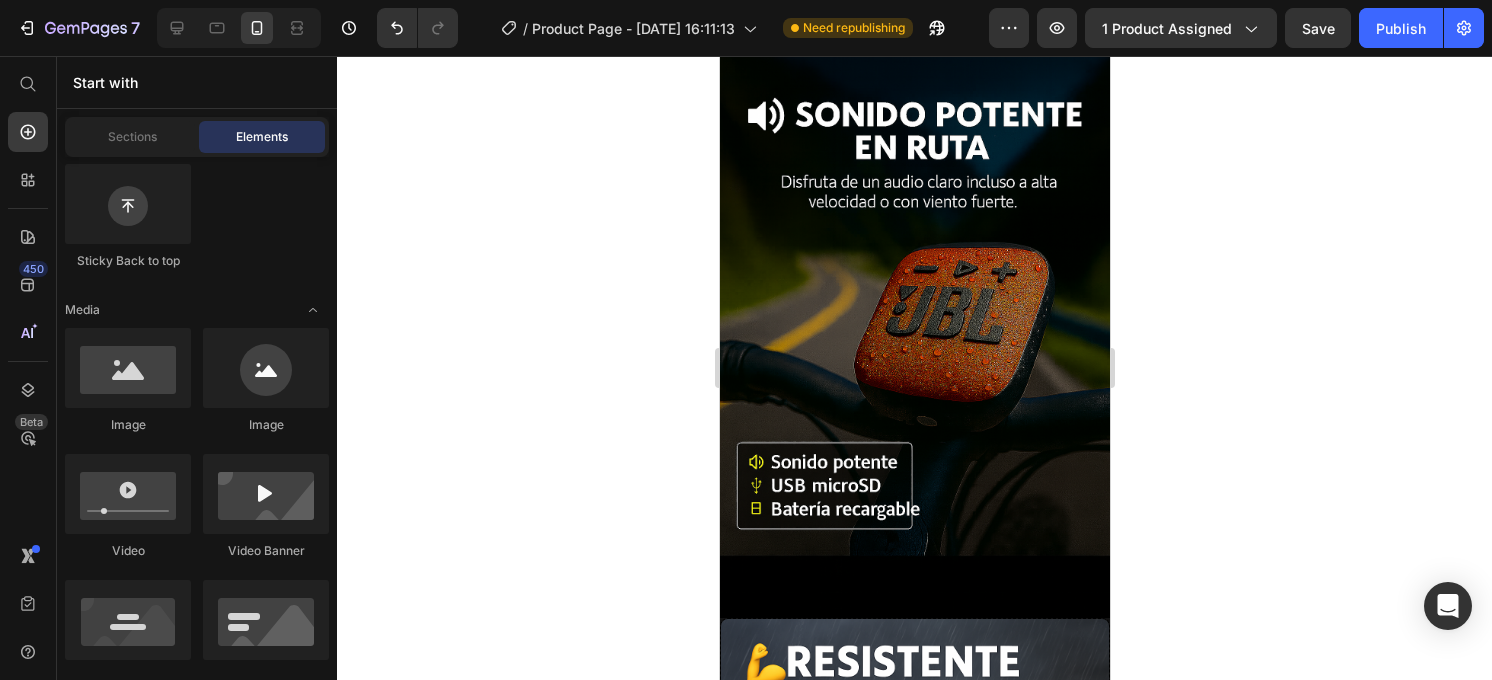 click 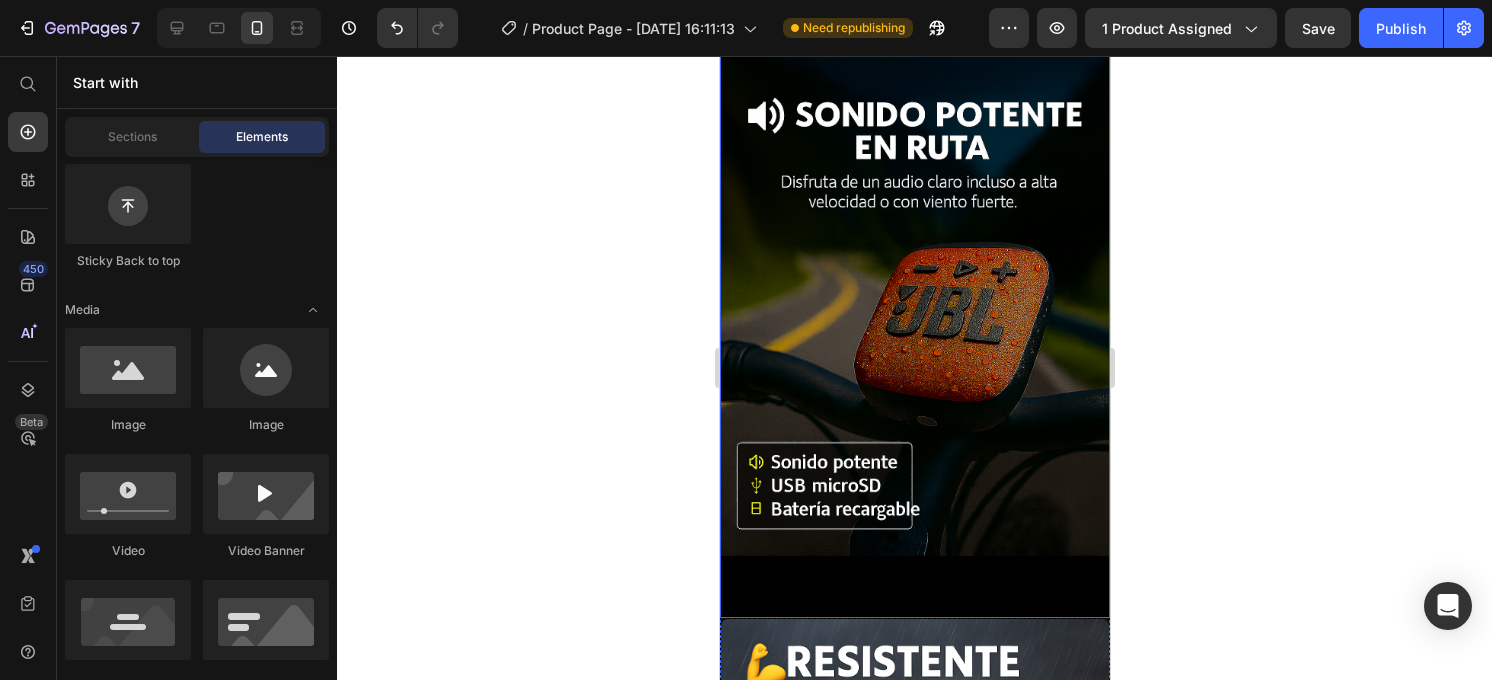 click at bounding box center [914, 325] 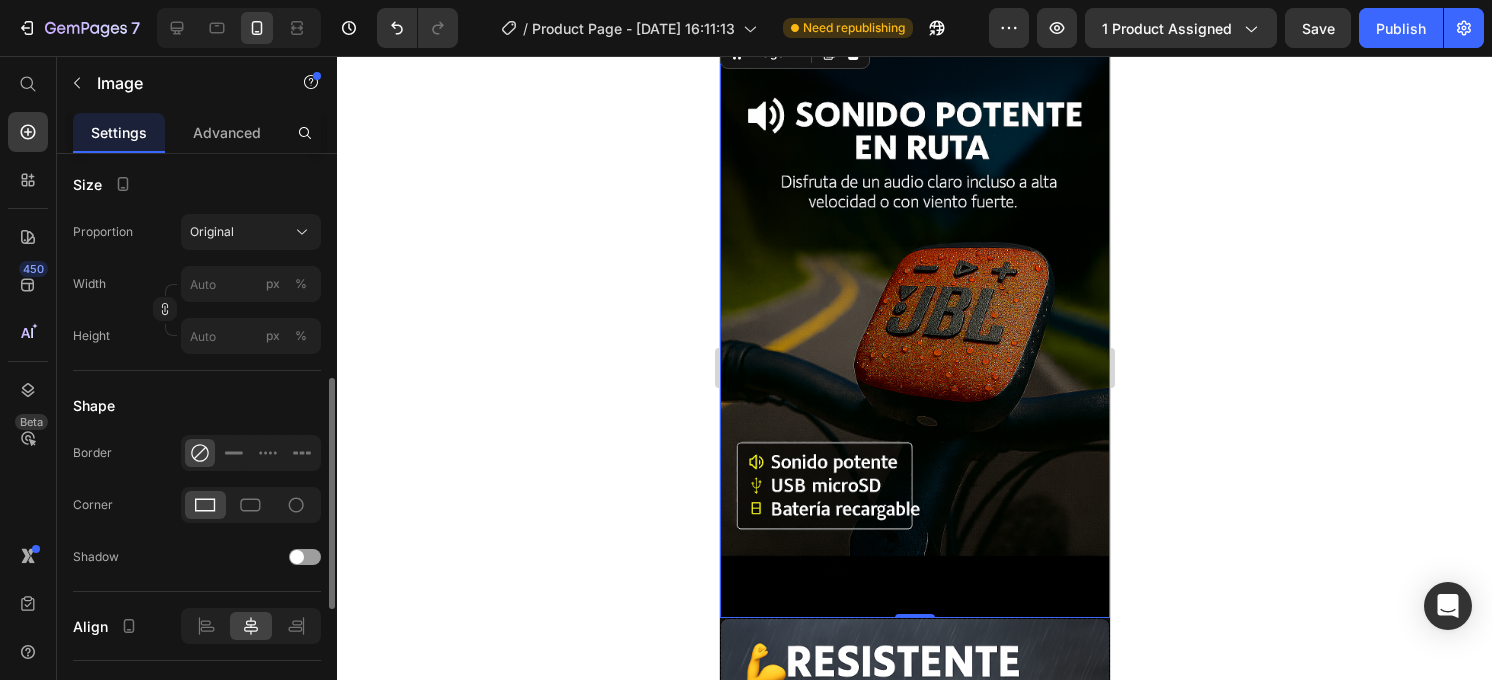 scroll, scrollTop: 563, scrollLeft: 0, axis: vertical 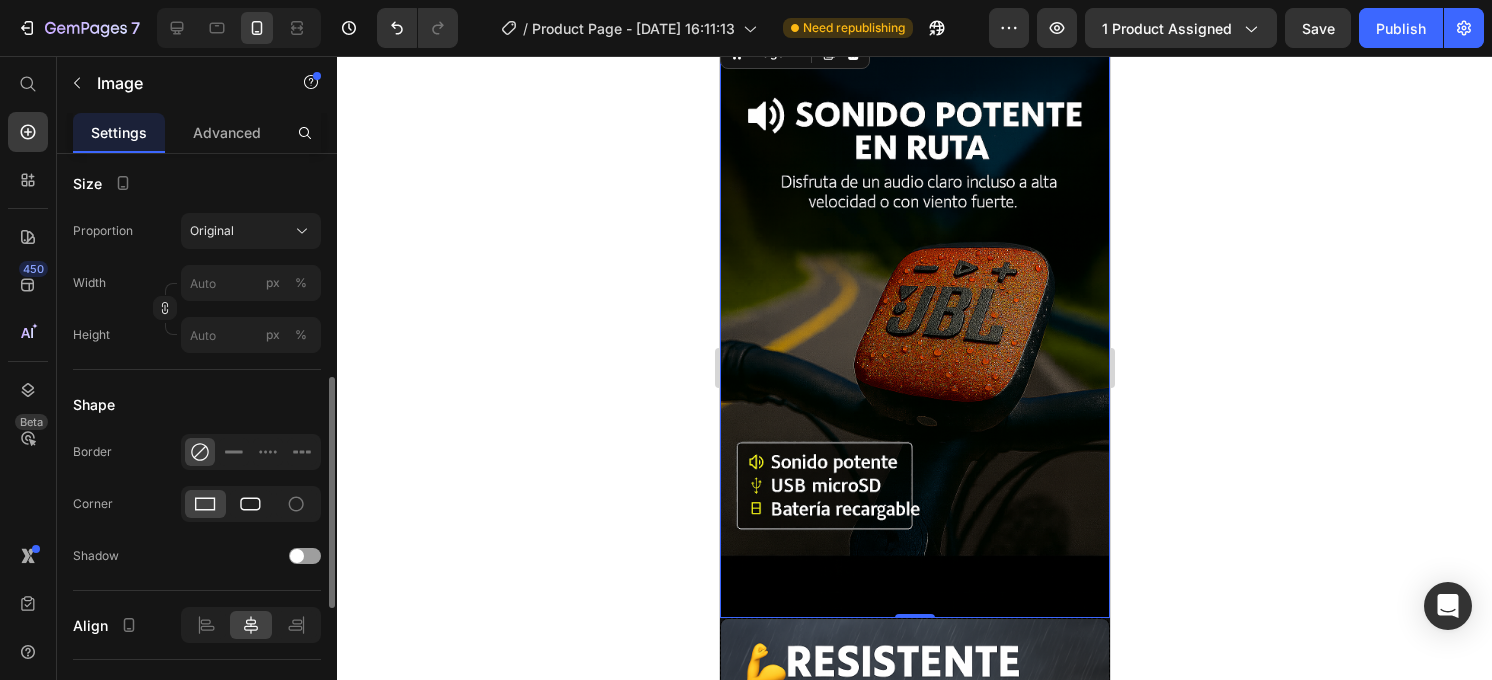 click 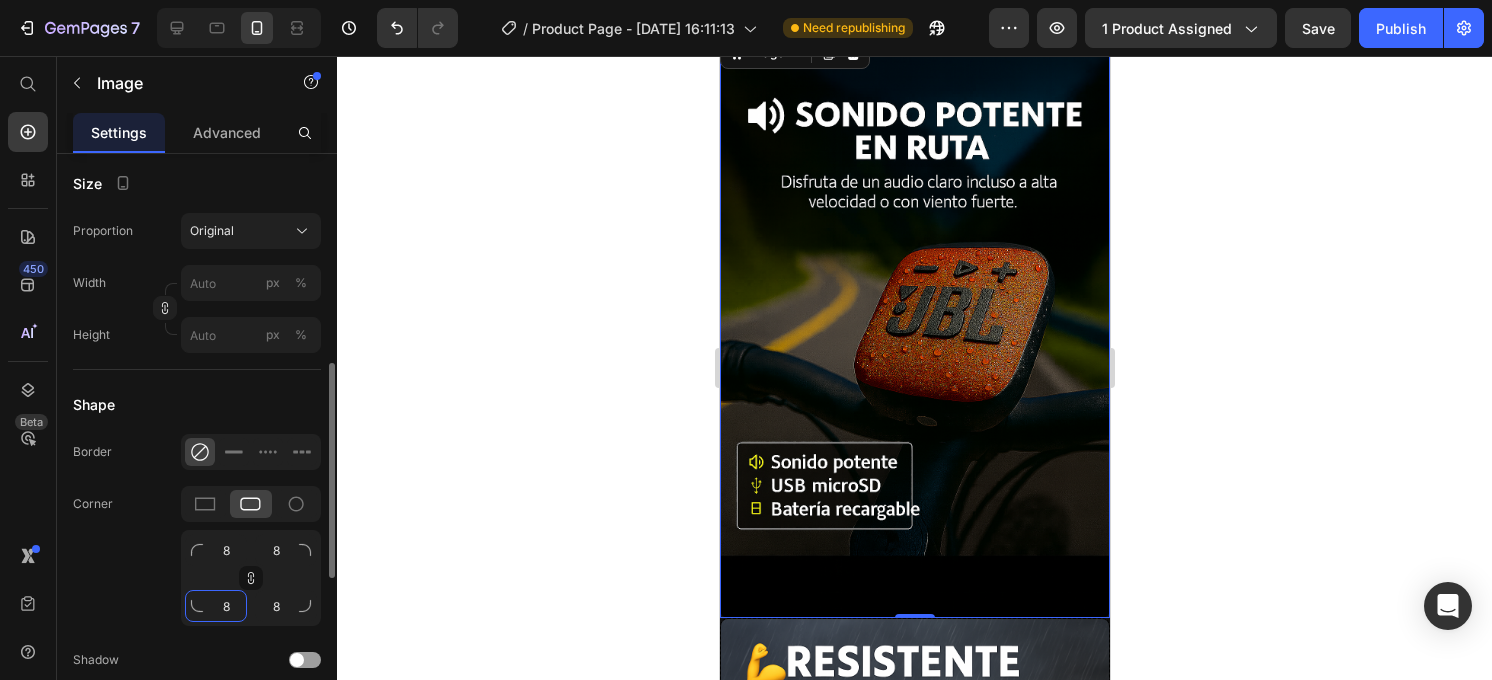 drag, startPoint x: 207, startPoint y: 621, endPoint x: 250, endPoint y: 548, distance: 84.723076 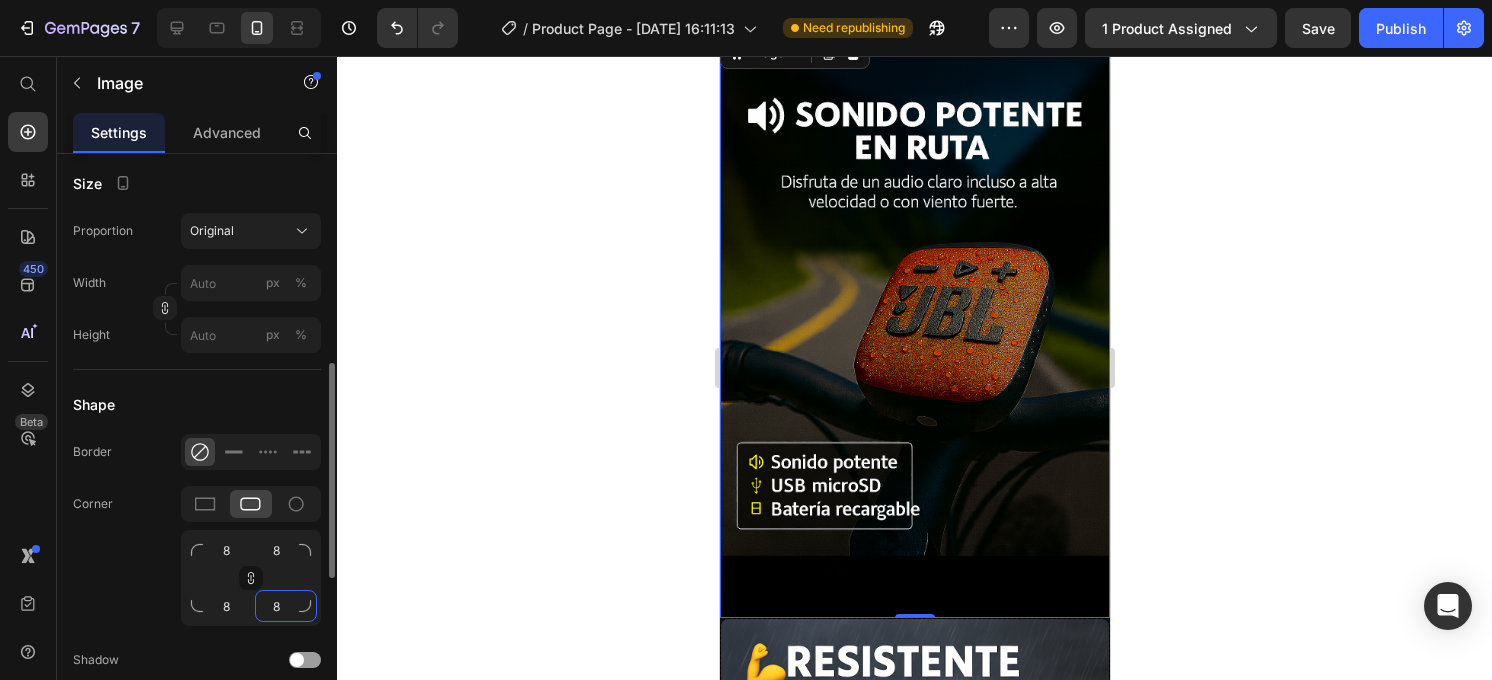 click on "8" 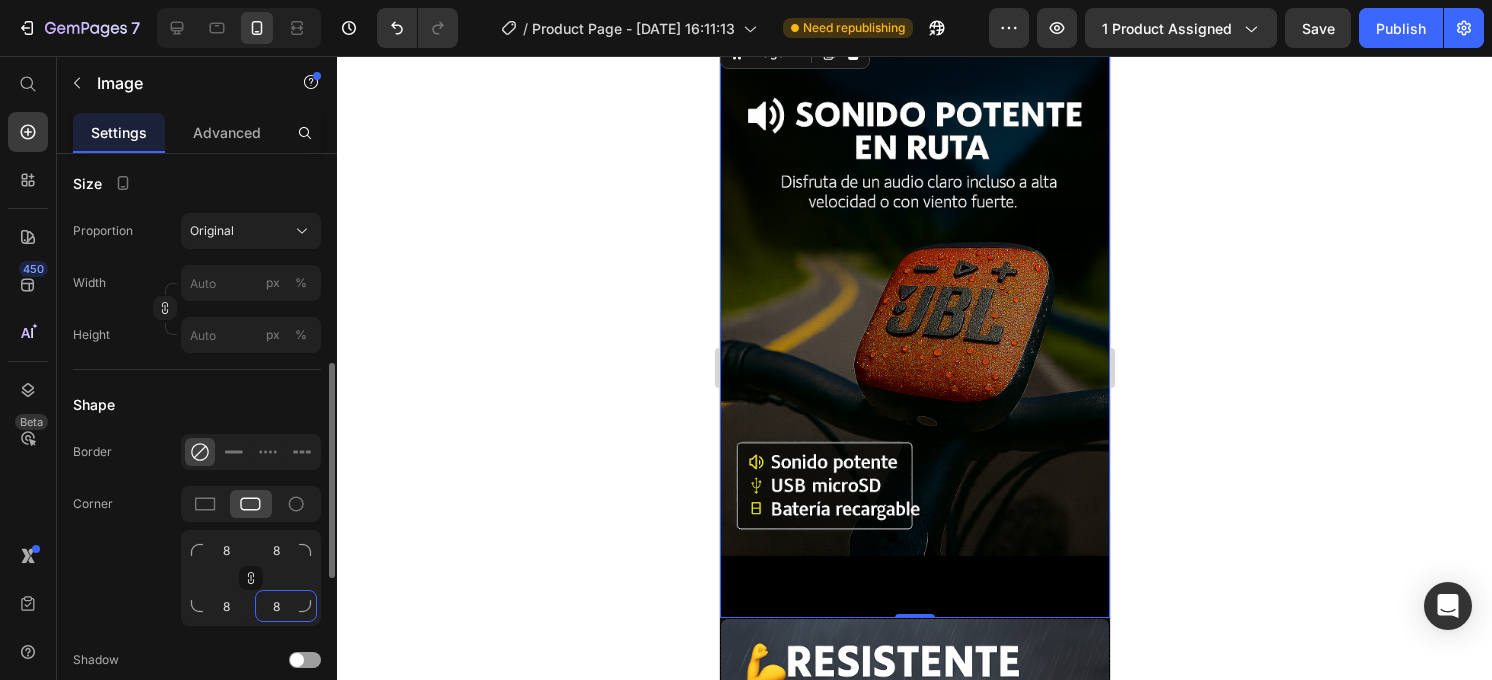 click on "8" 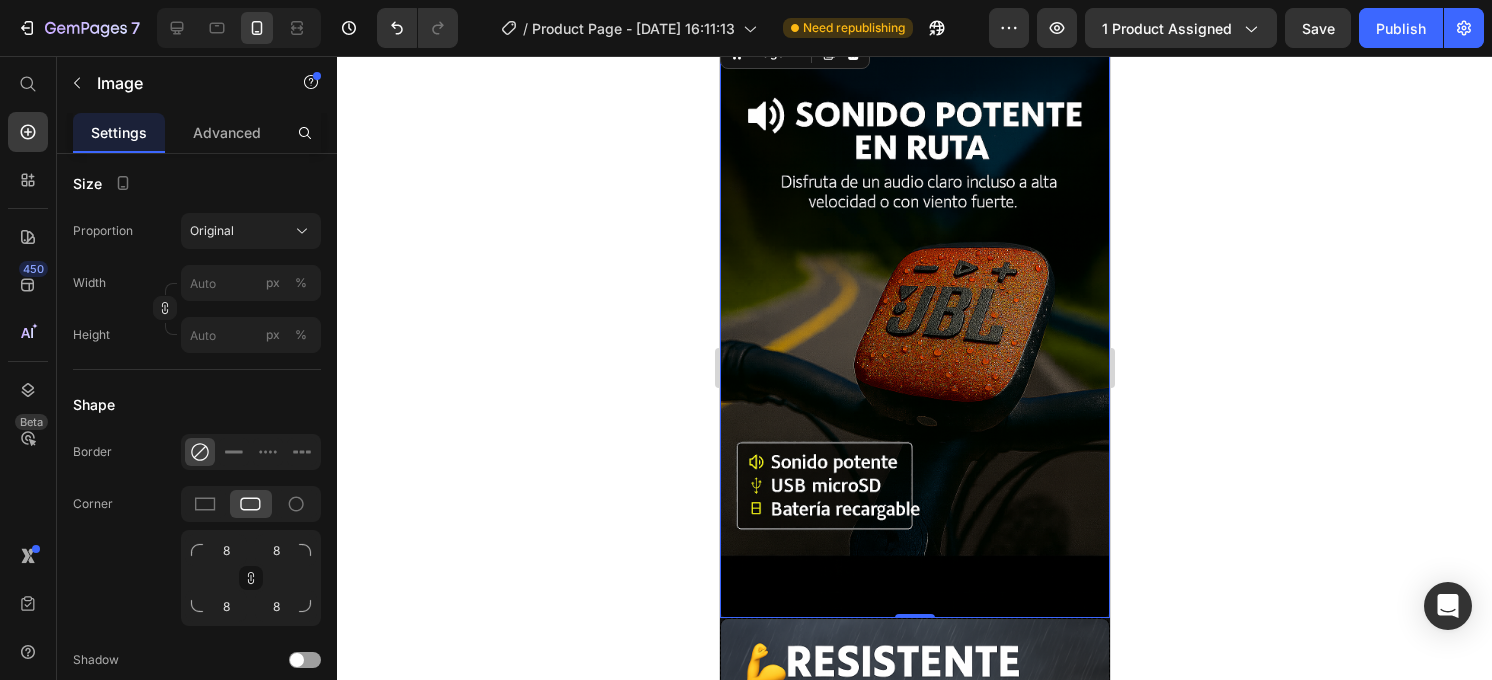 click 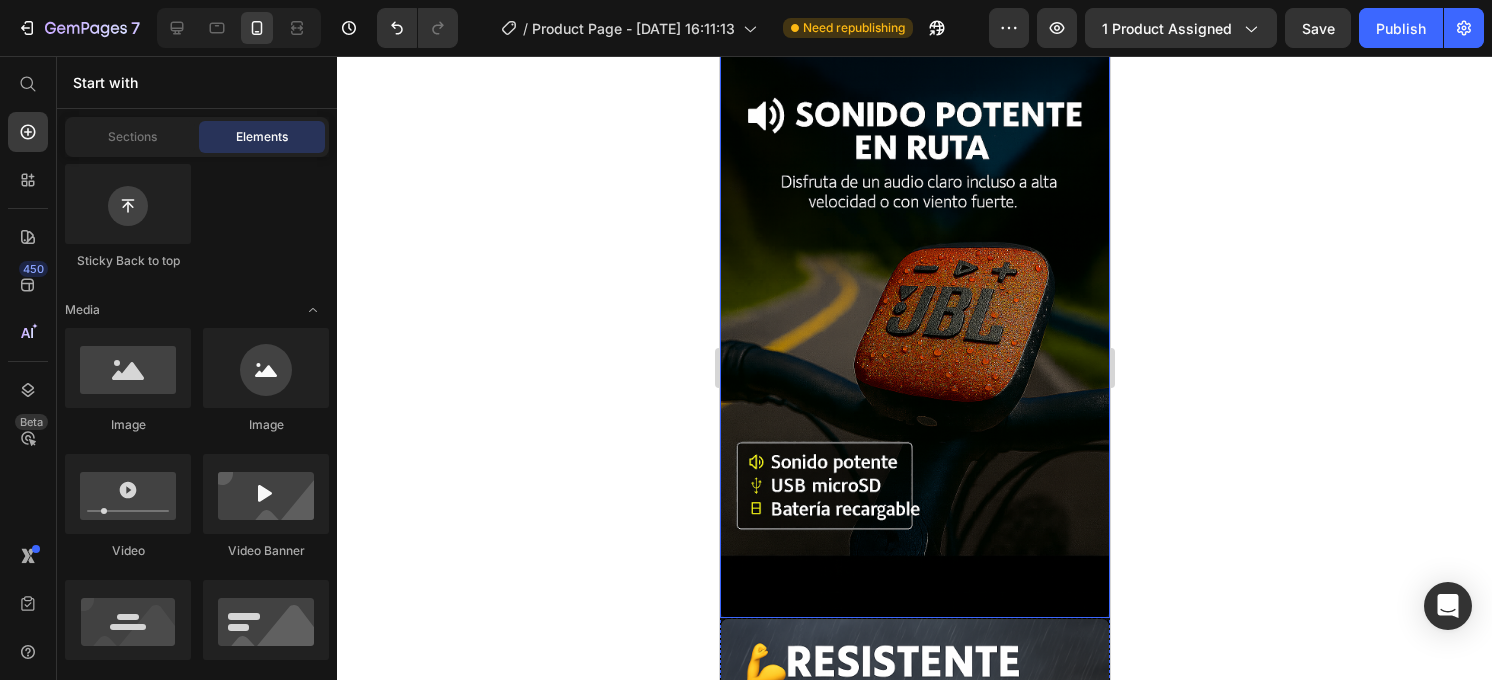 click at bounding box center (914, 325) 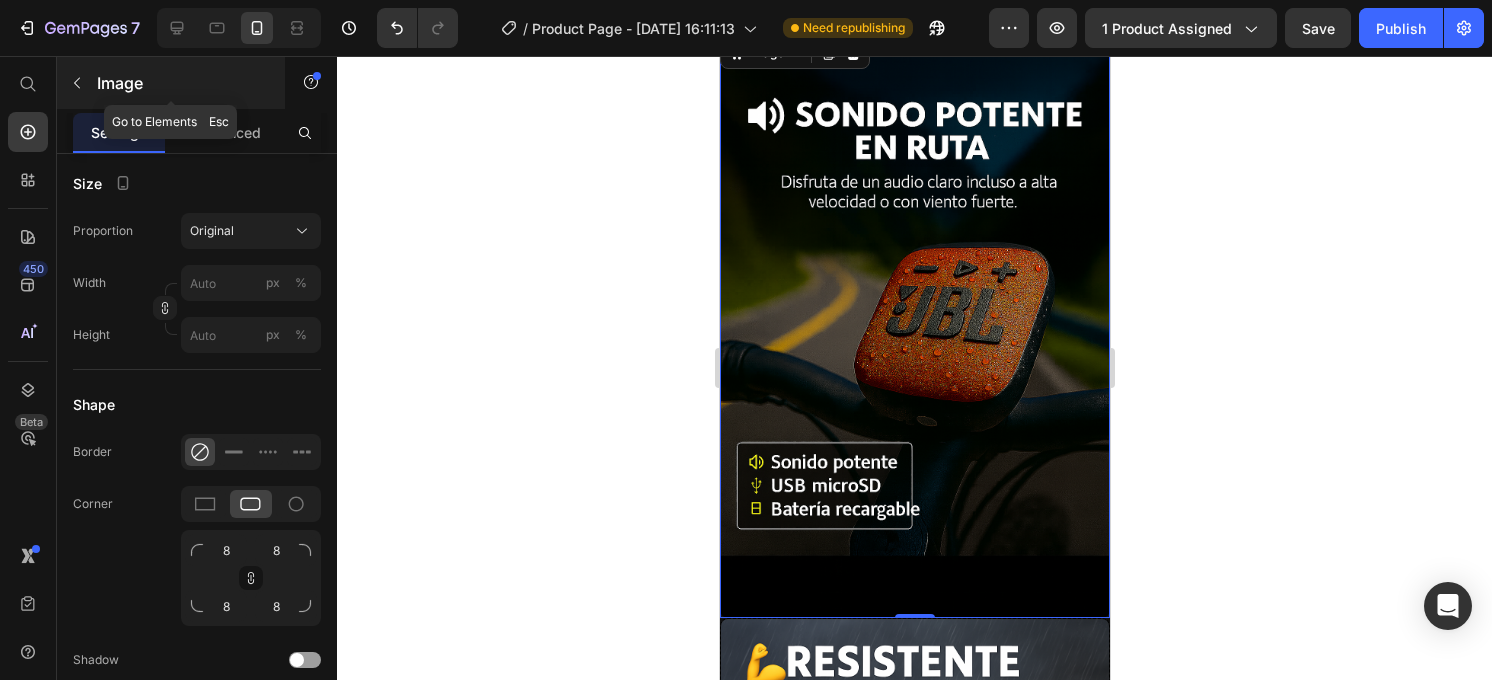 click 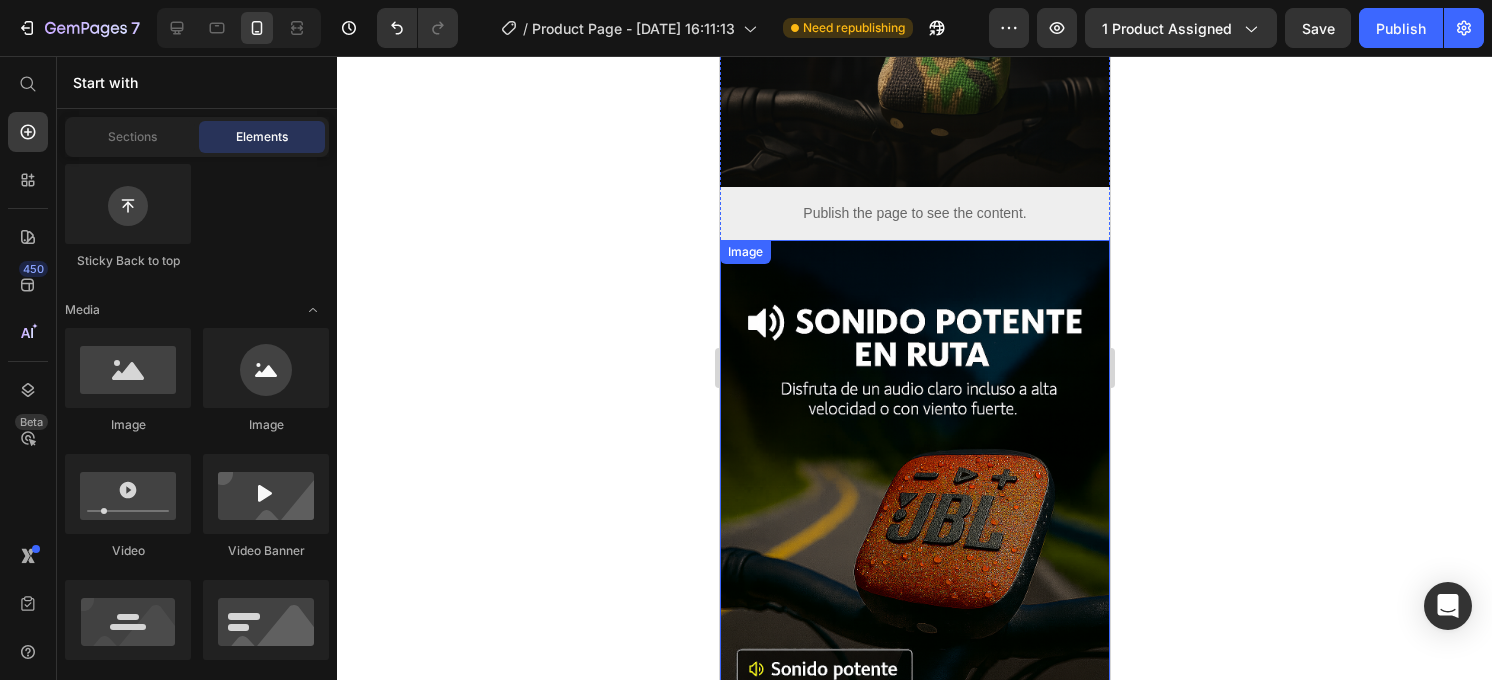 scroll, scrollTop: 339, scrollLeft: 0, axis: vertical 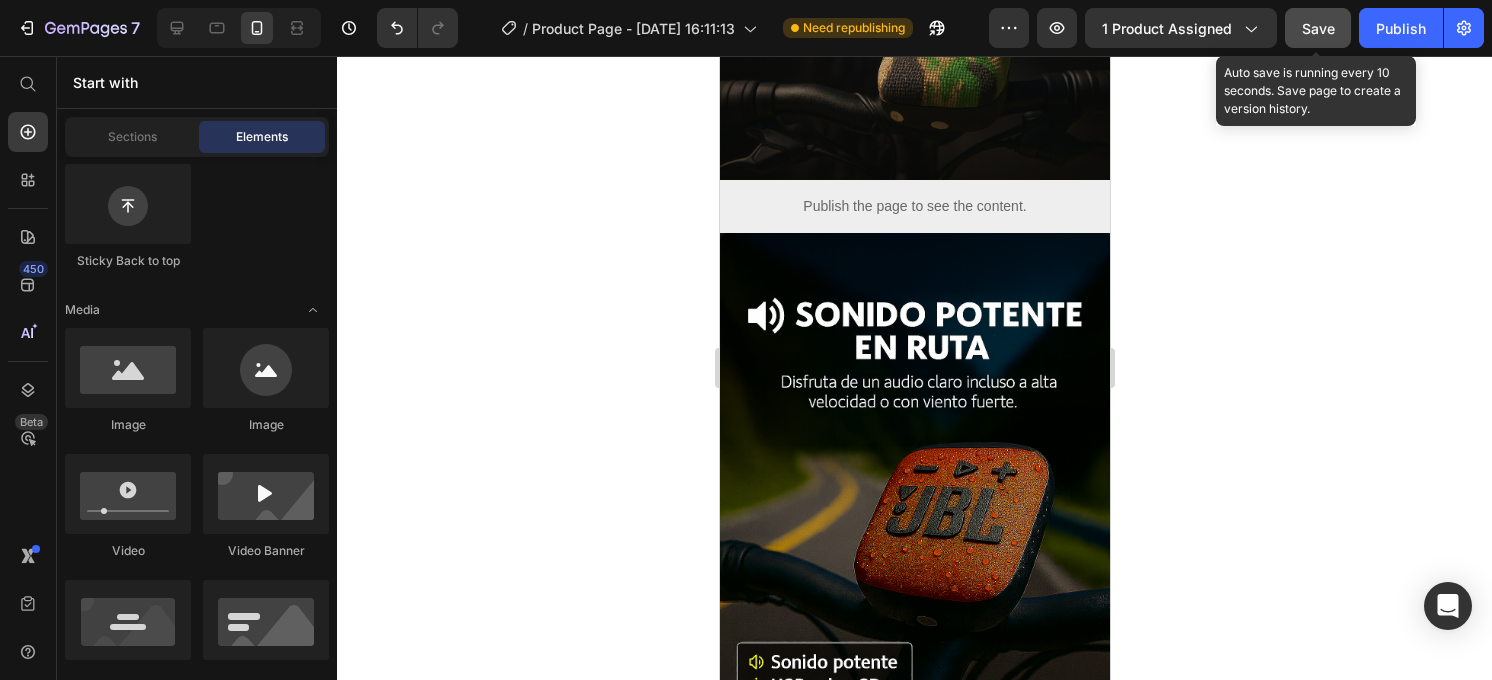 click on "Save" at bounding box center (1318, 28) 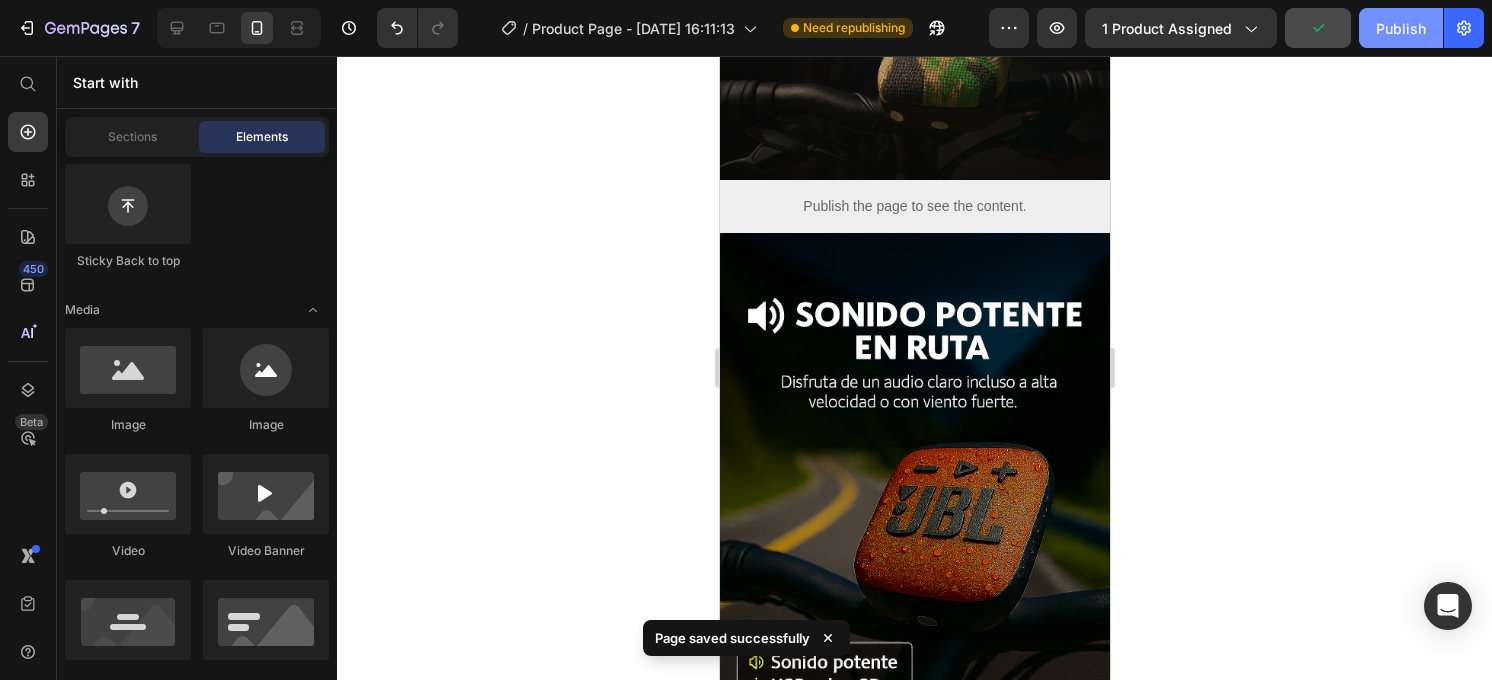 click on "Publish" 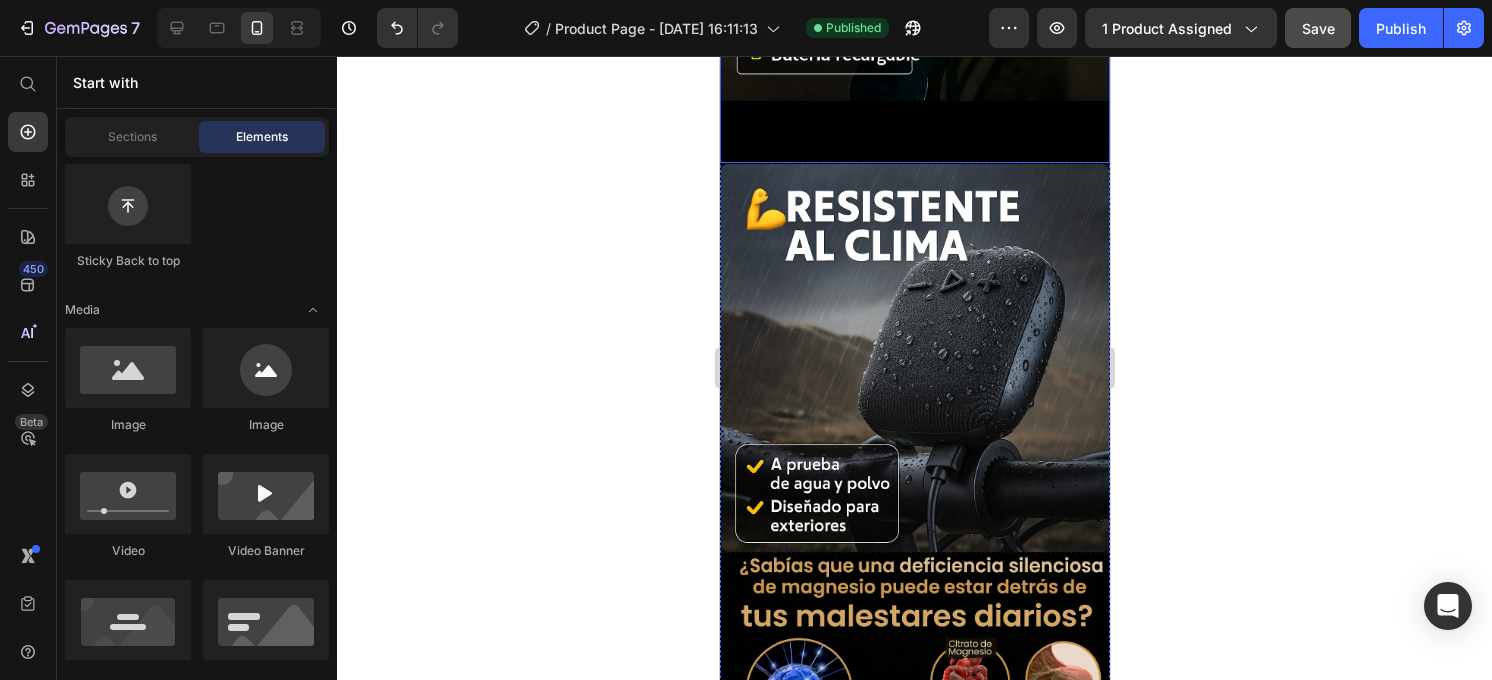 scroll, scrollTop: 1003, scrollLeft: 0, axis: vertical 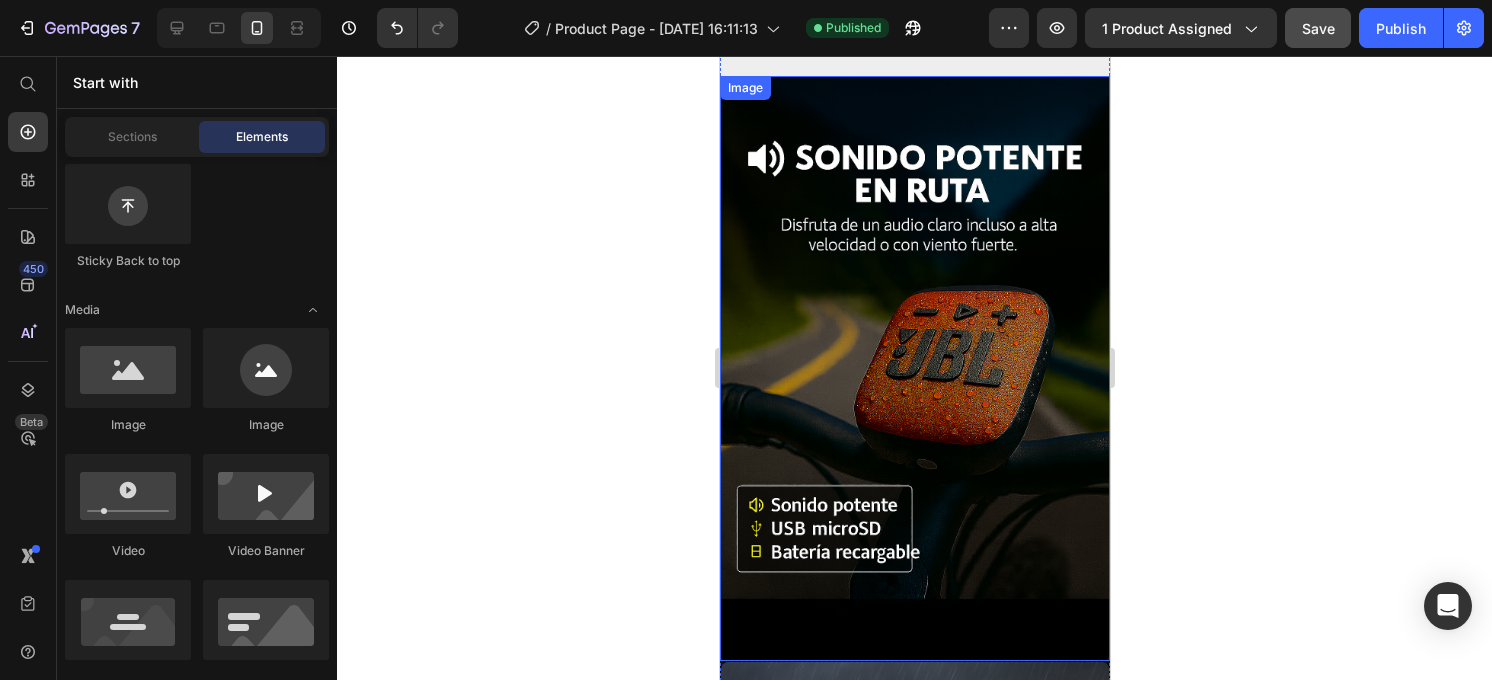 click at bounding box center (914, 368) 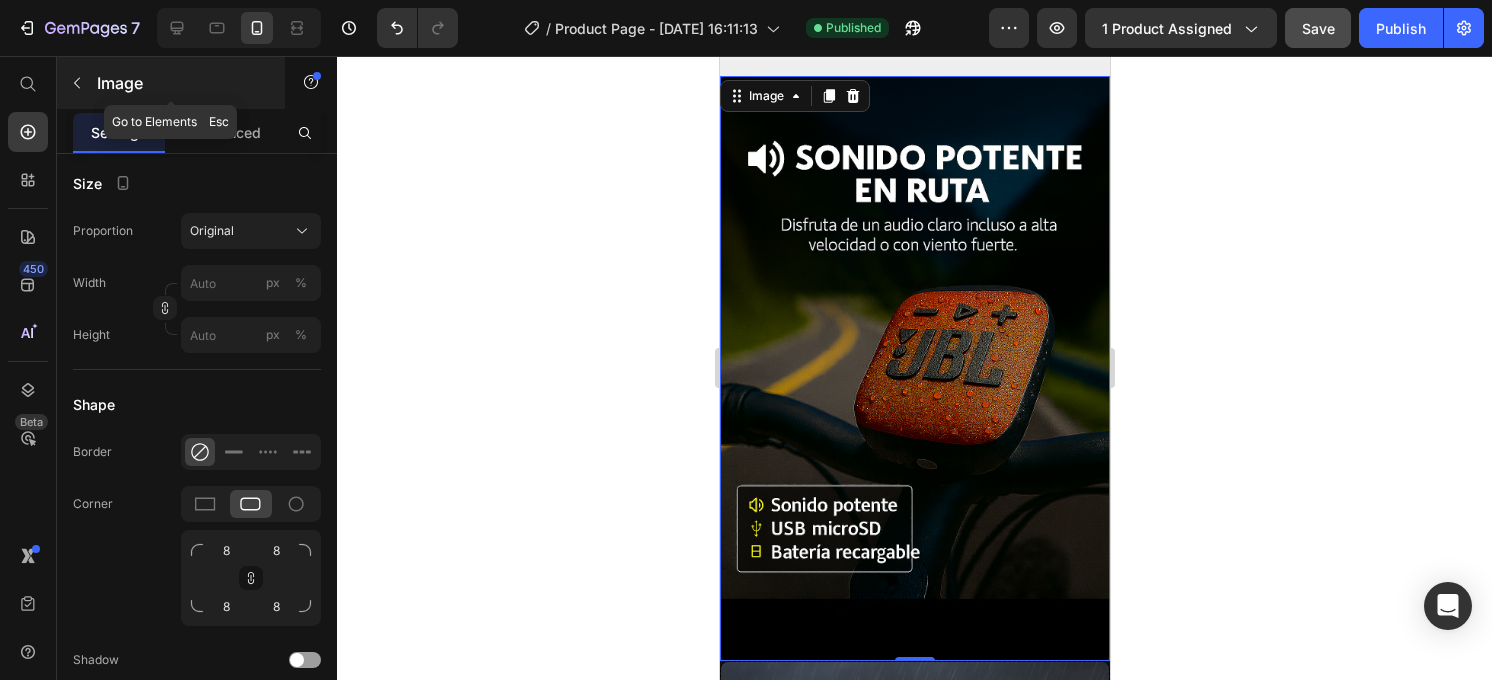 click at bounding box center (77, 83) 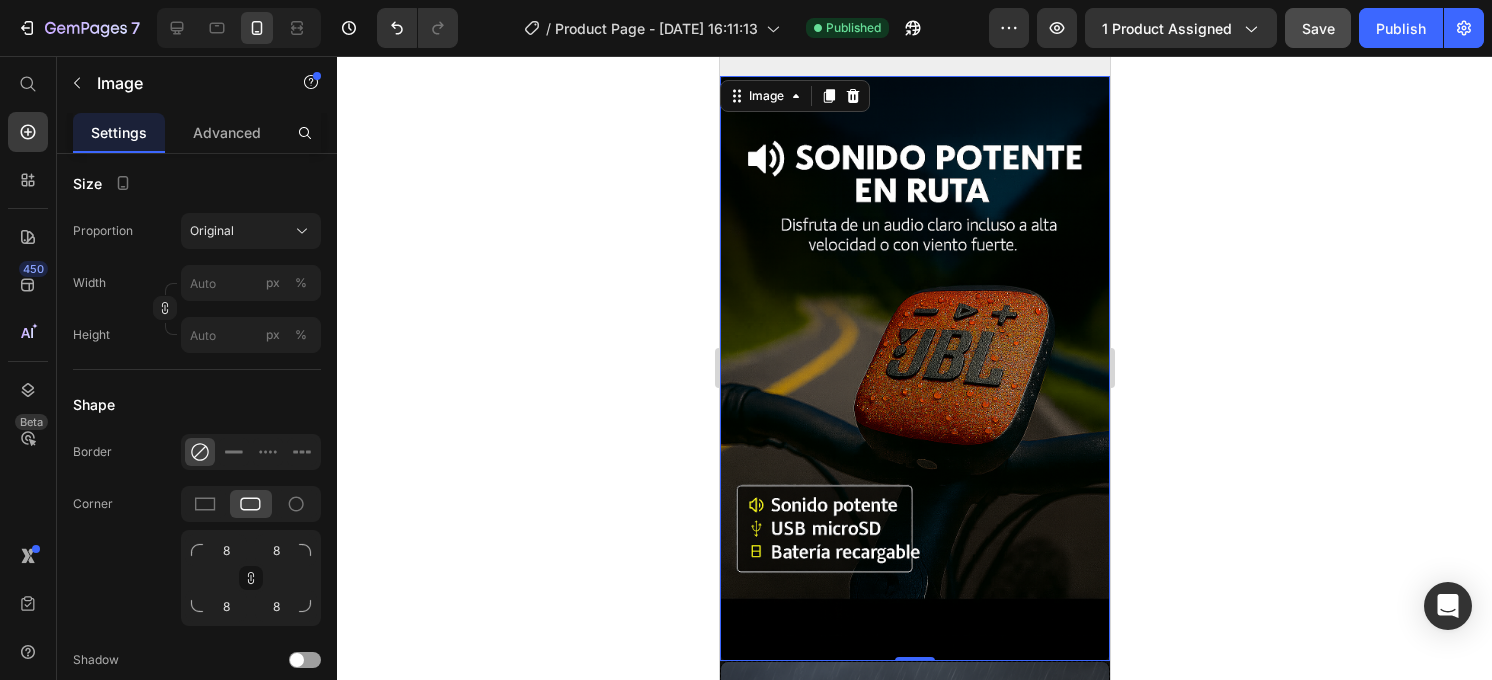 click at bounding box center [914, 368] 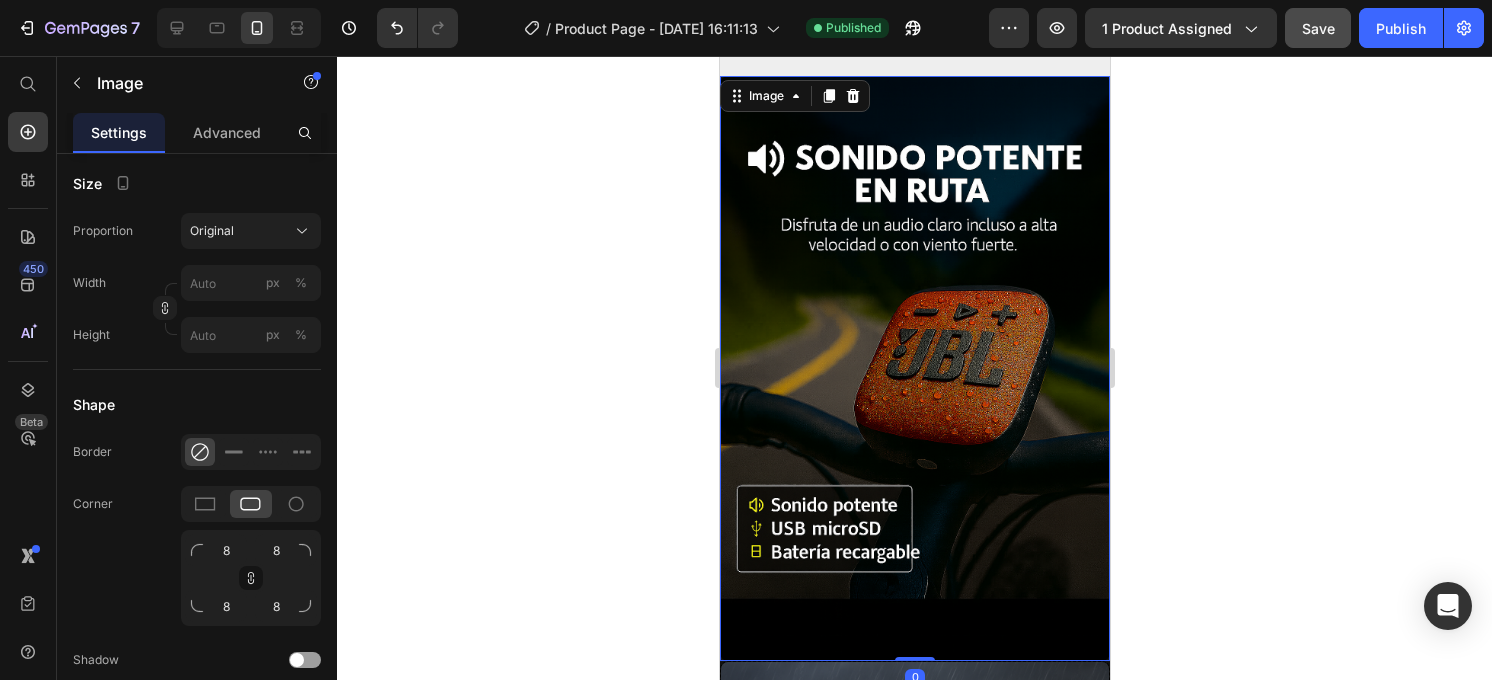 click at bounding box center (914, 368) 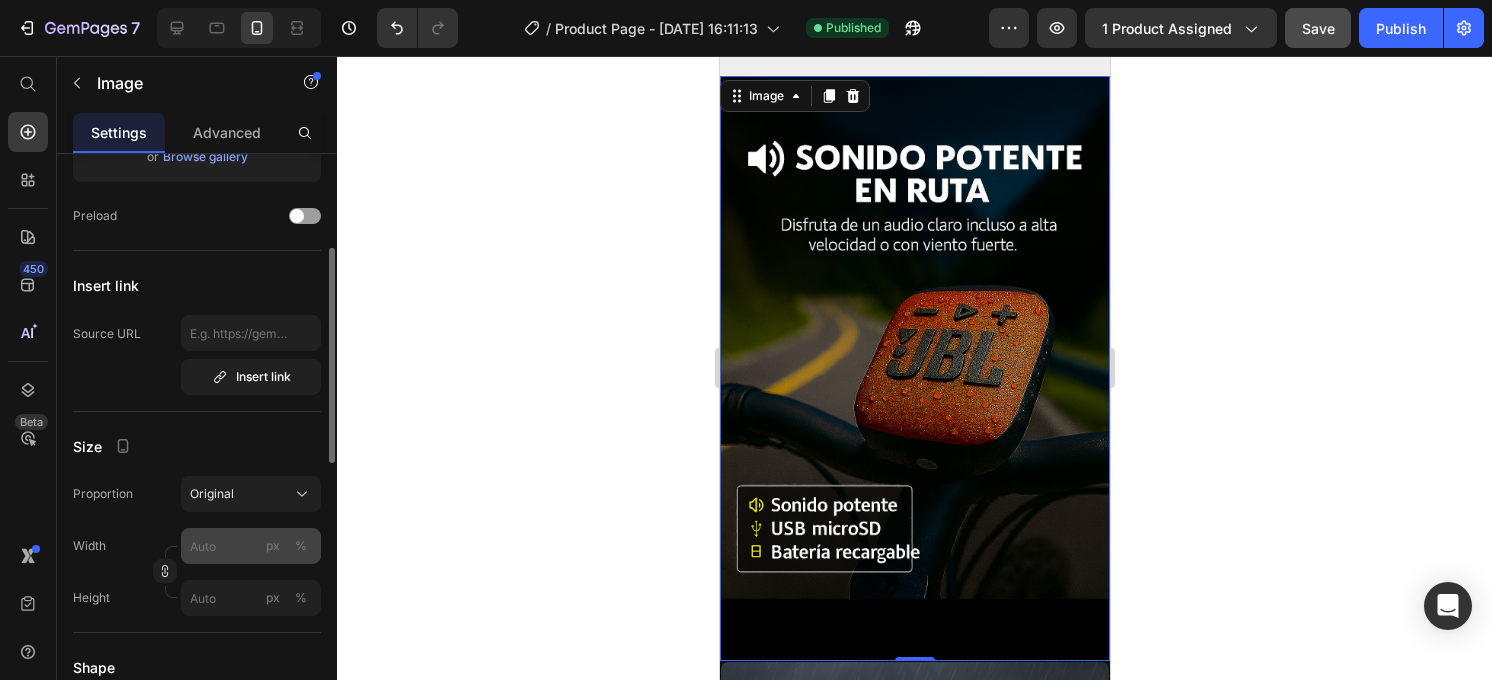 scroll, scrollTop: 0, scrollLeft: 0, axis: both 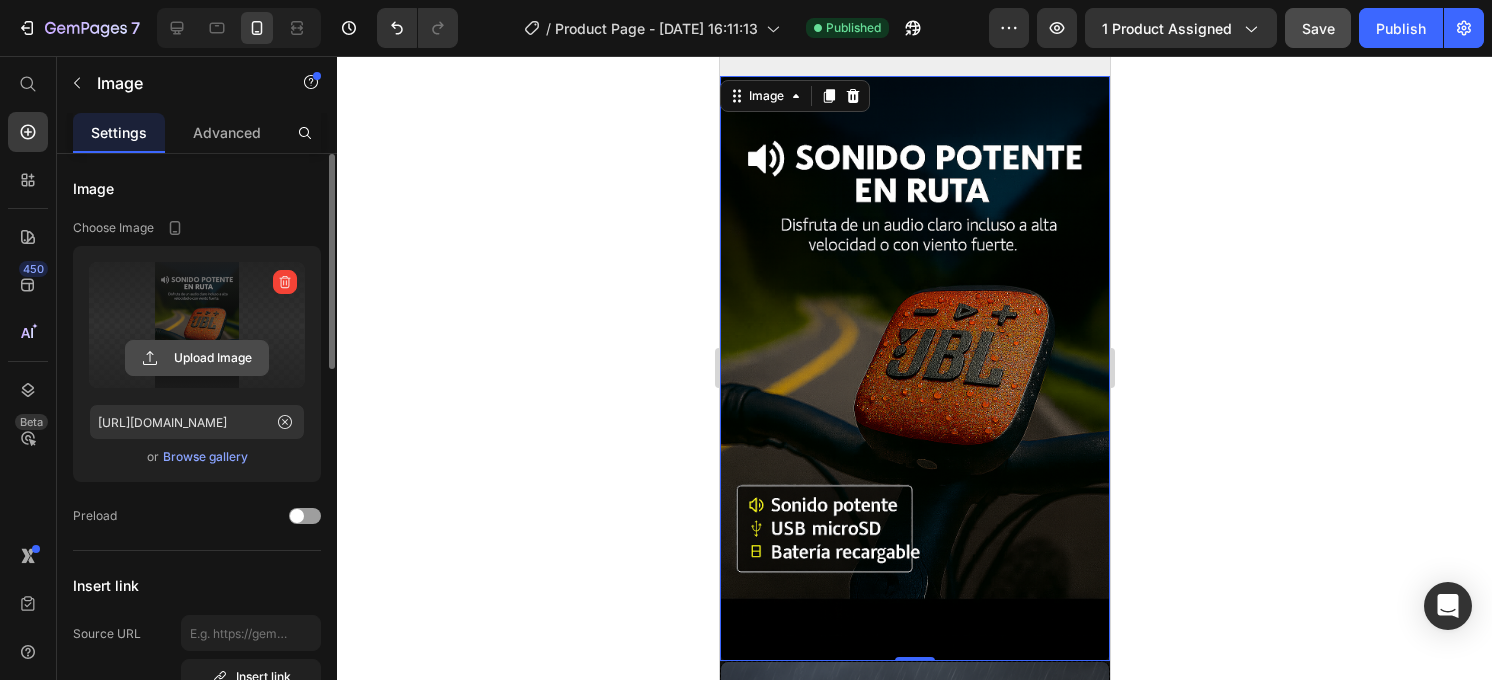 click 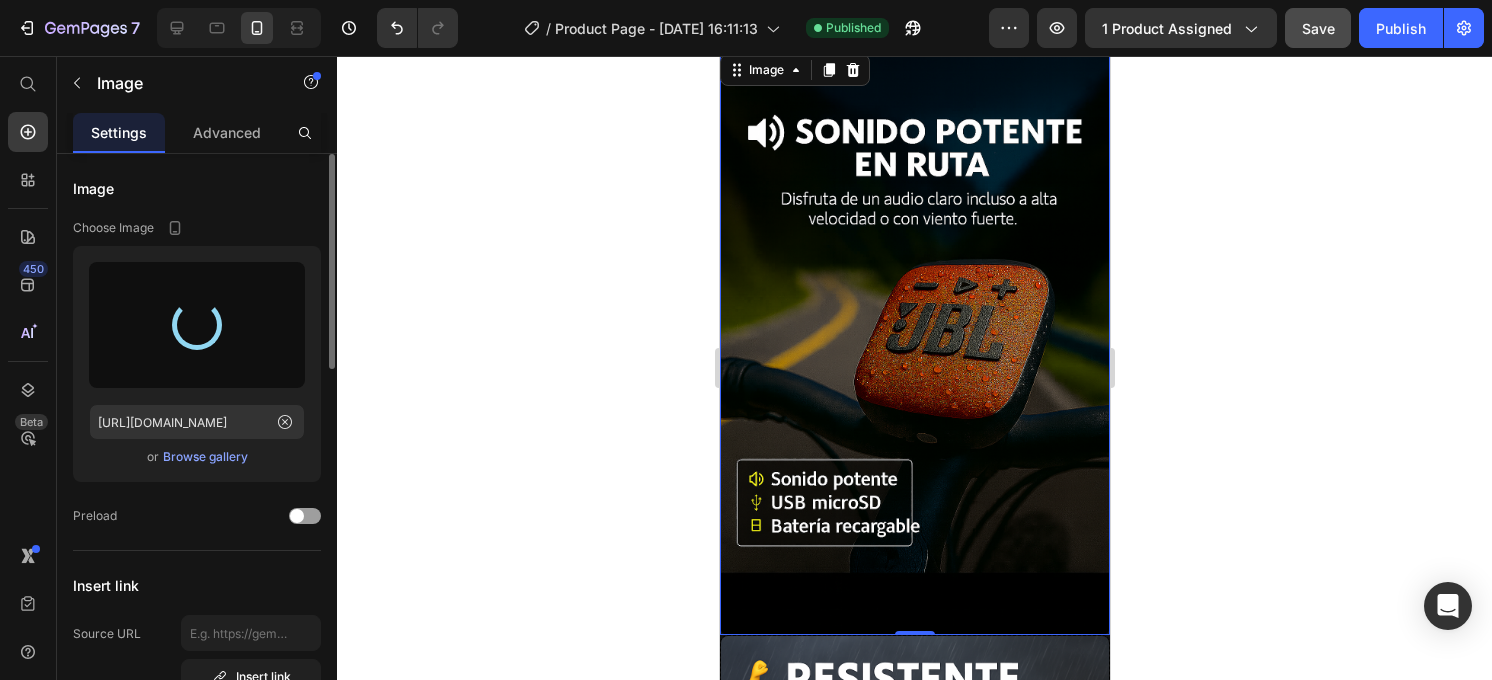 scroll, scrollTop: 530, scrollLeft: 0, axis: vertical 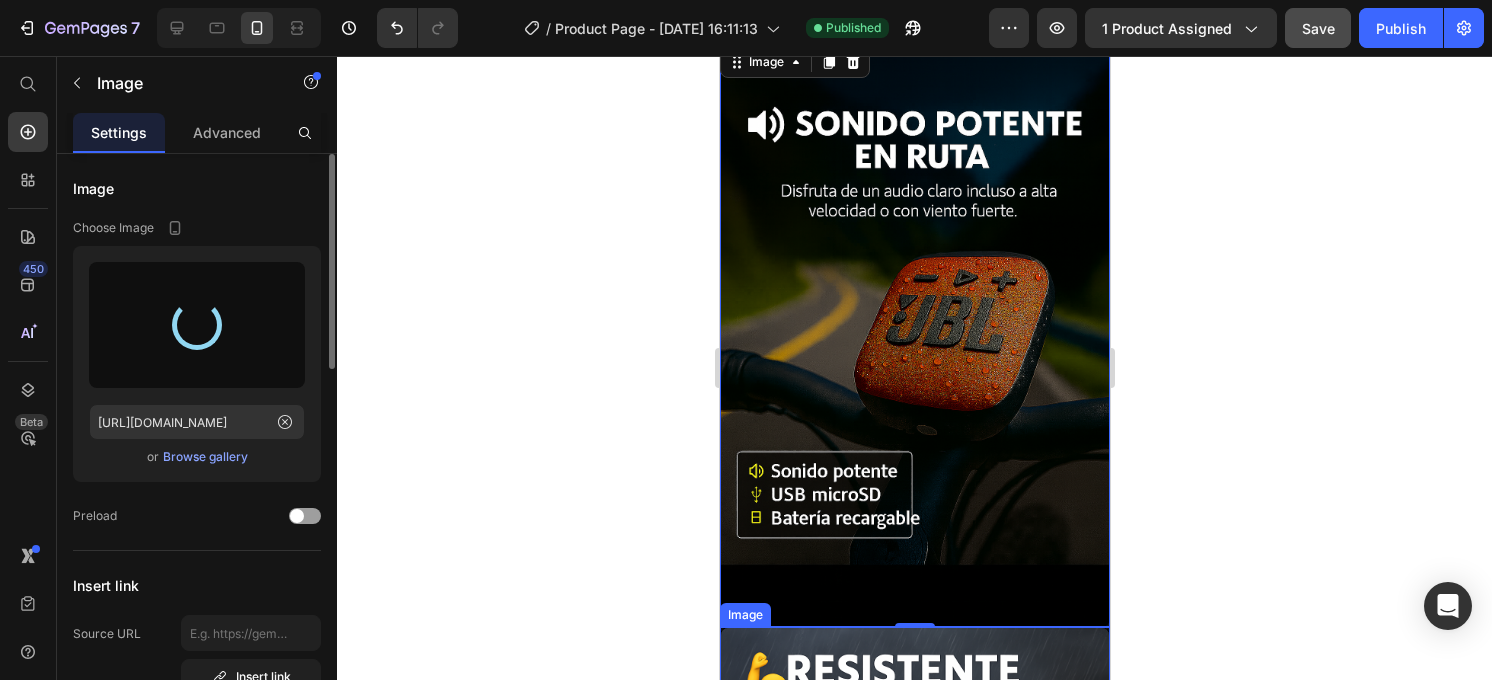 click at bounding box center [914, 822] 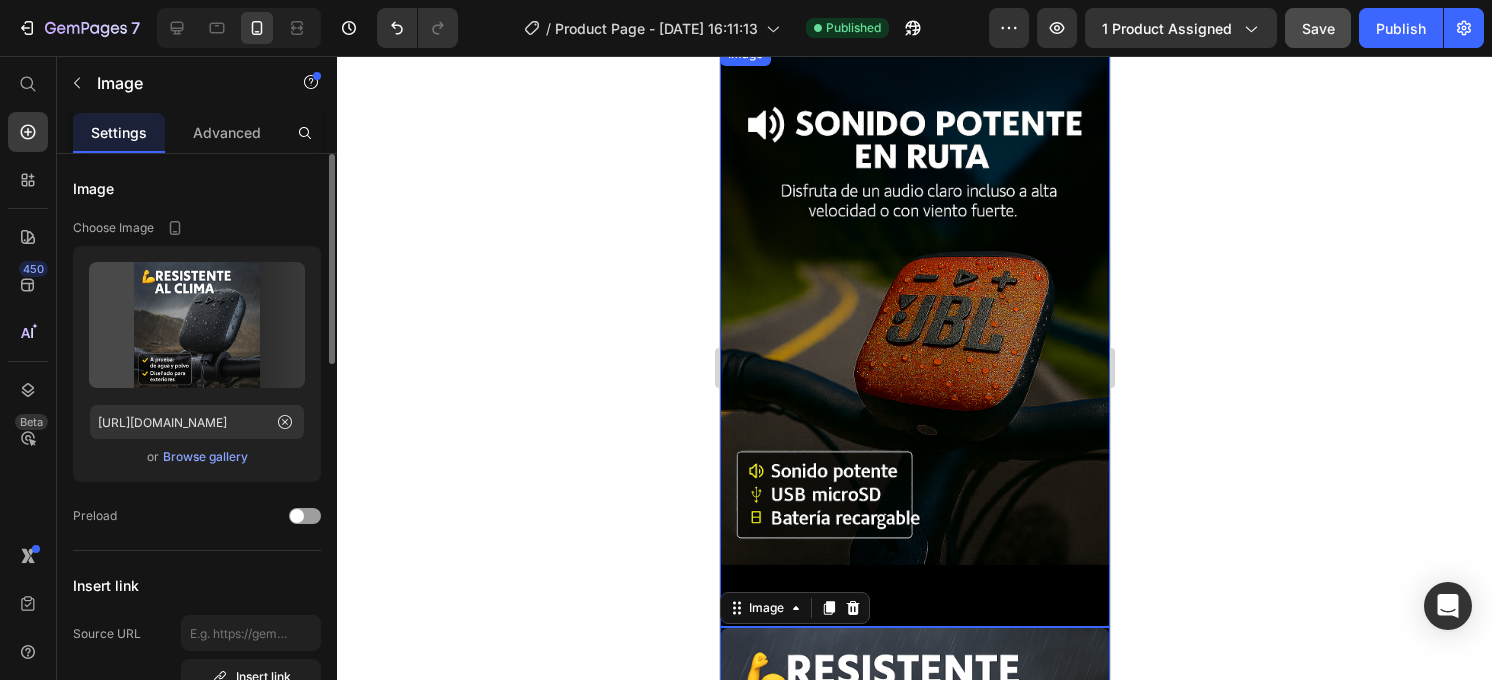 click at bounding box center (914, 334) 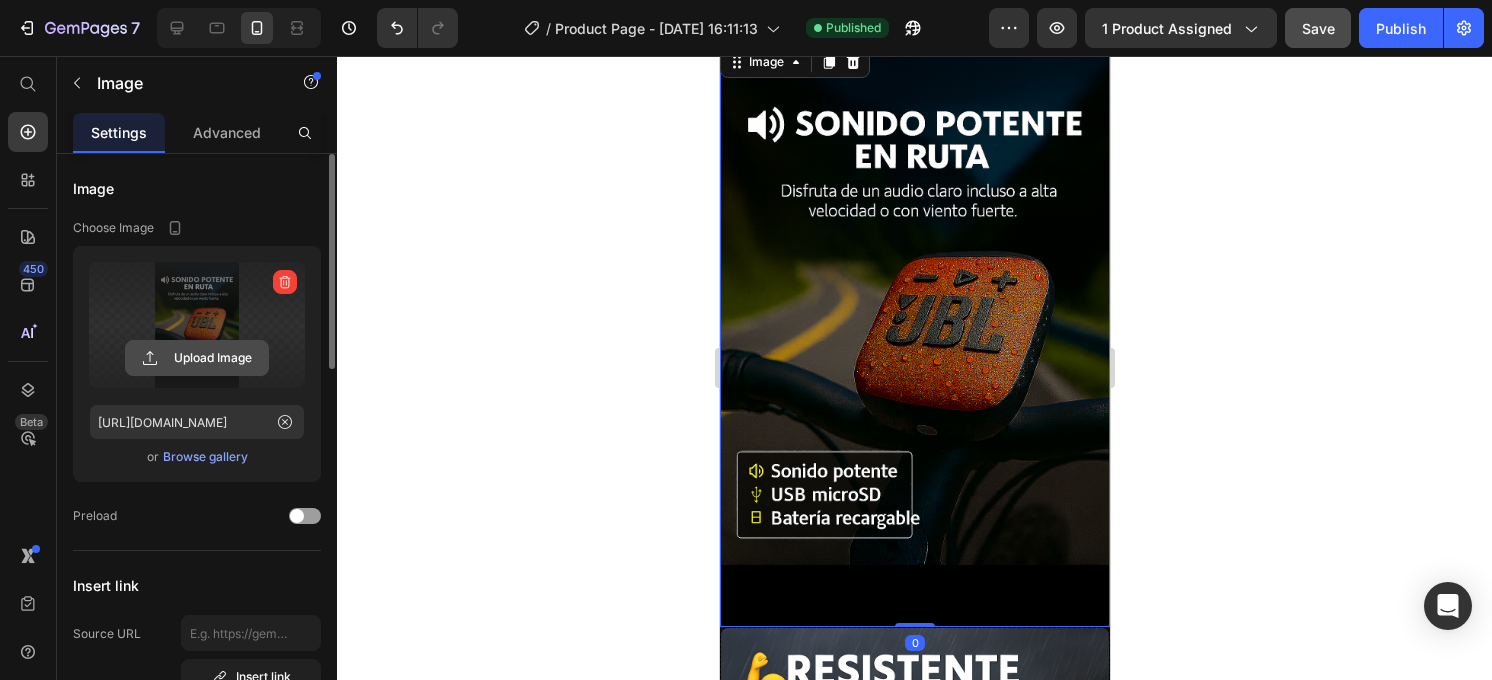 click 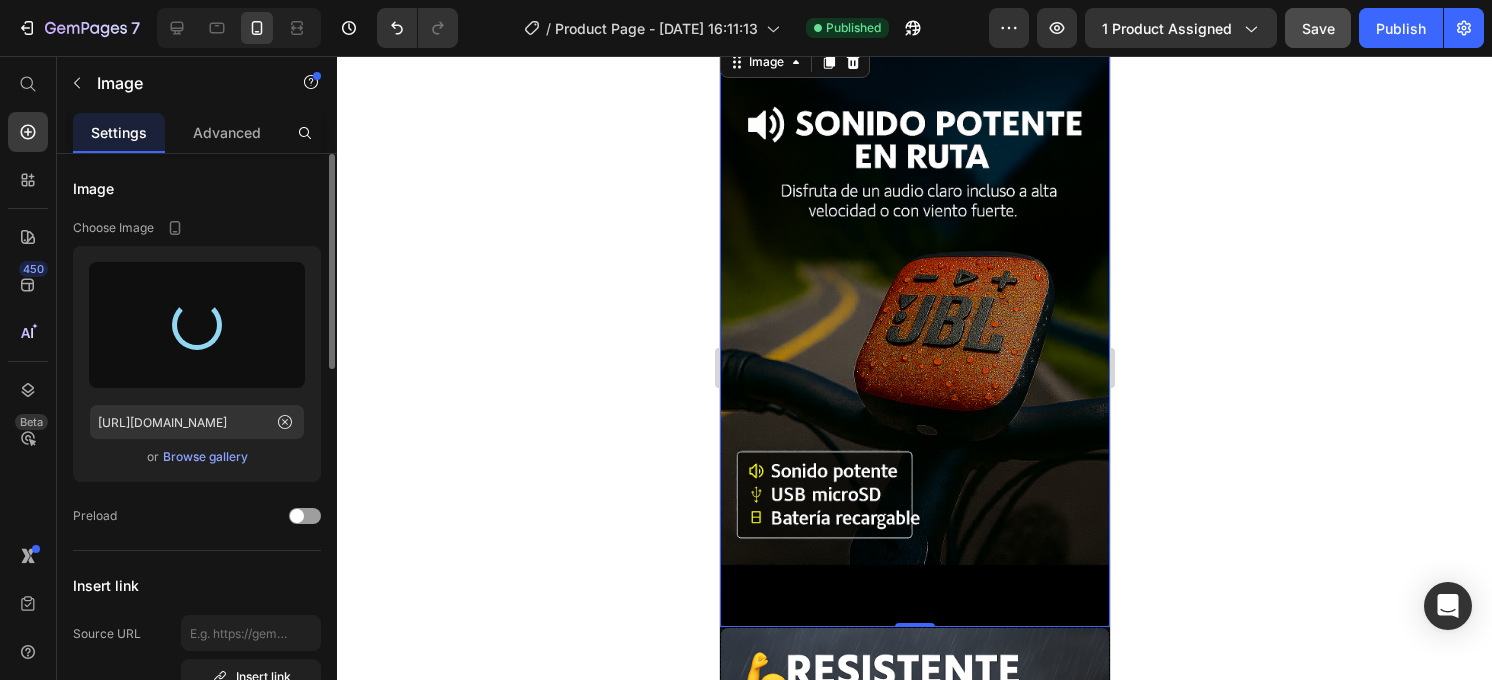 type on "[URL][DOMAIN_NAME]" 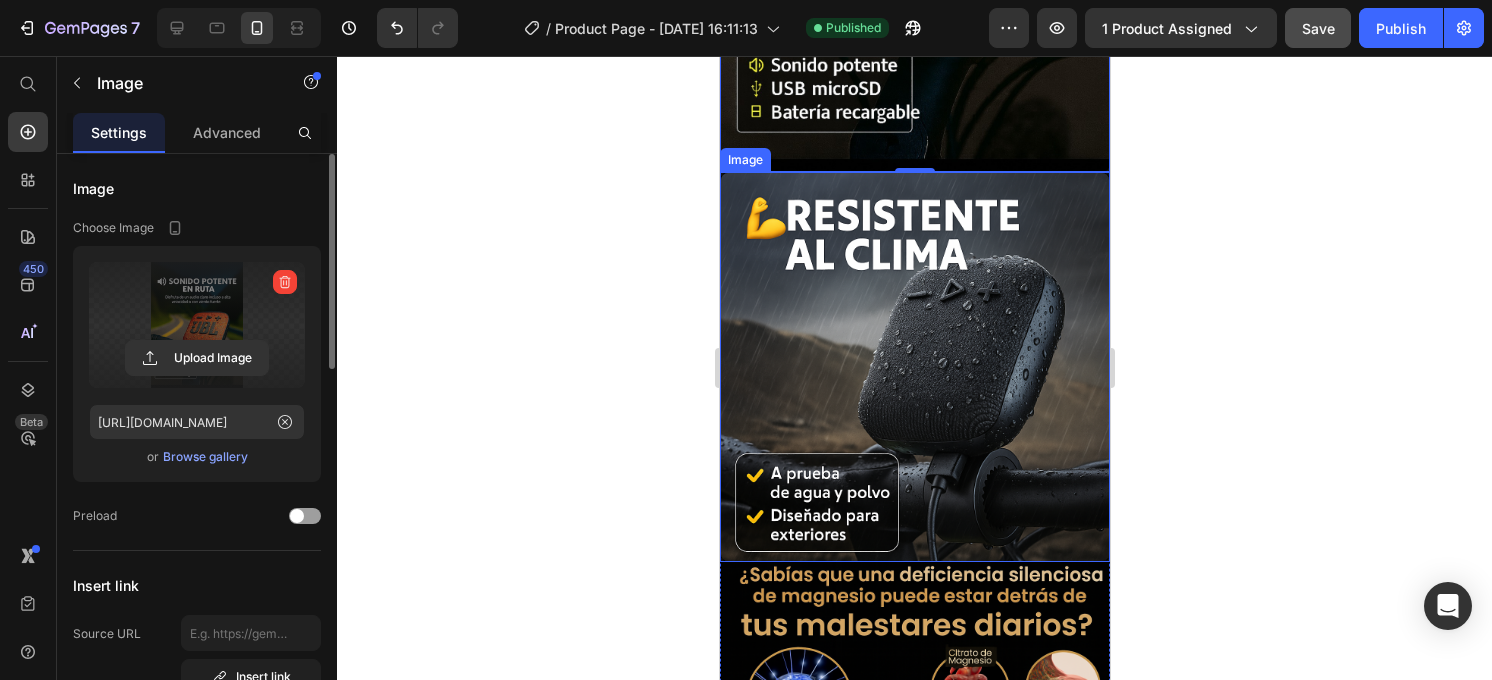 scroll, scrollTop: 938, scrollLeft: 0, axis: vertical 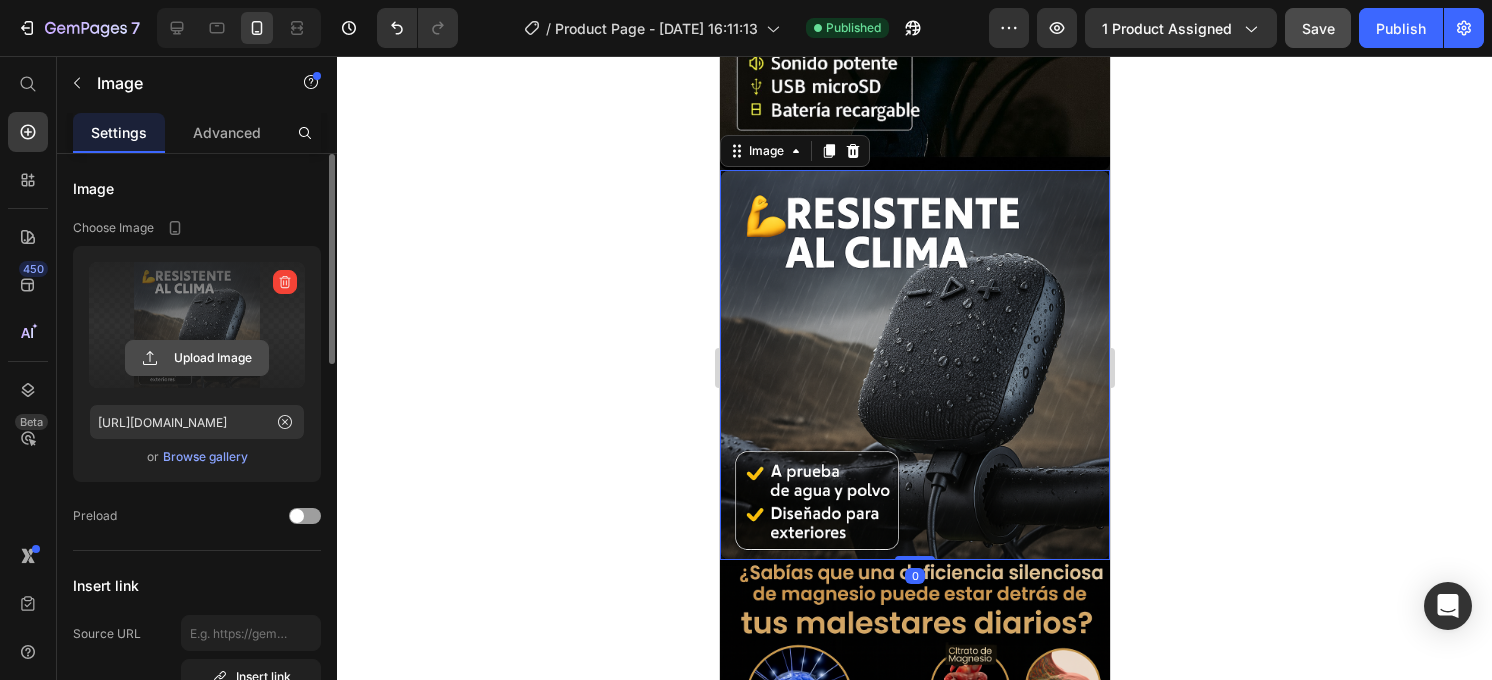 click 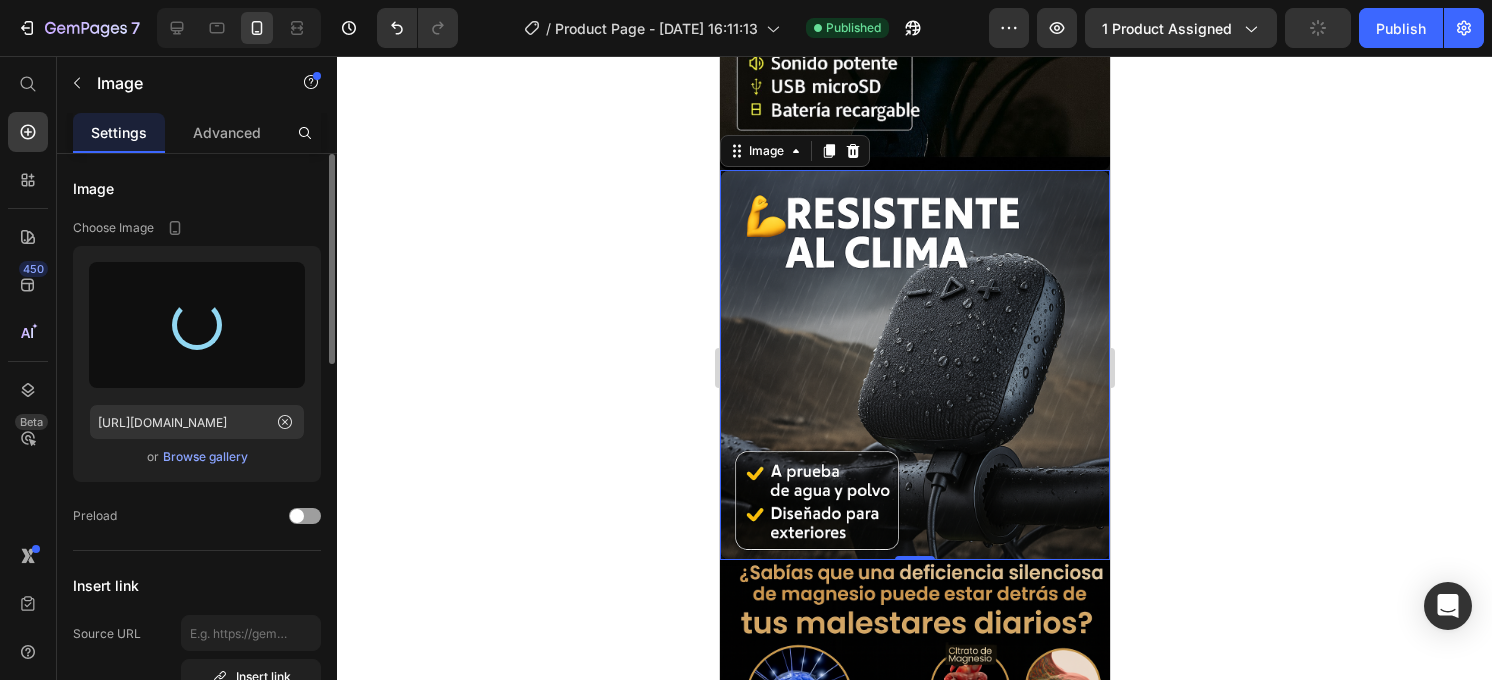 type on "[URL][DOMAIN_NAME]" 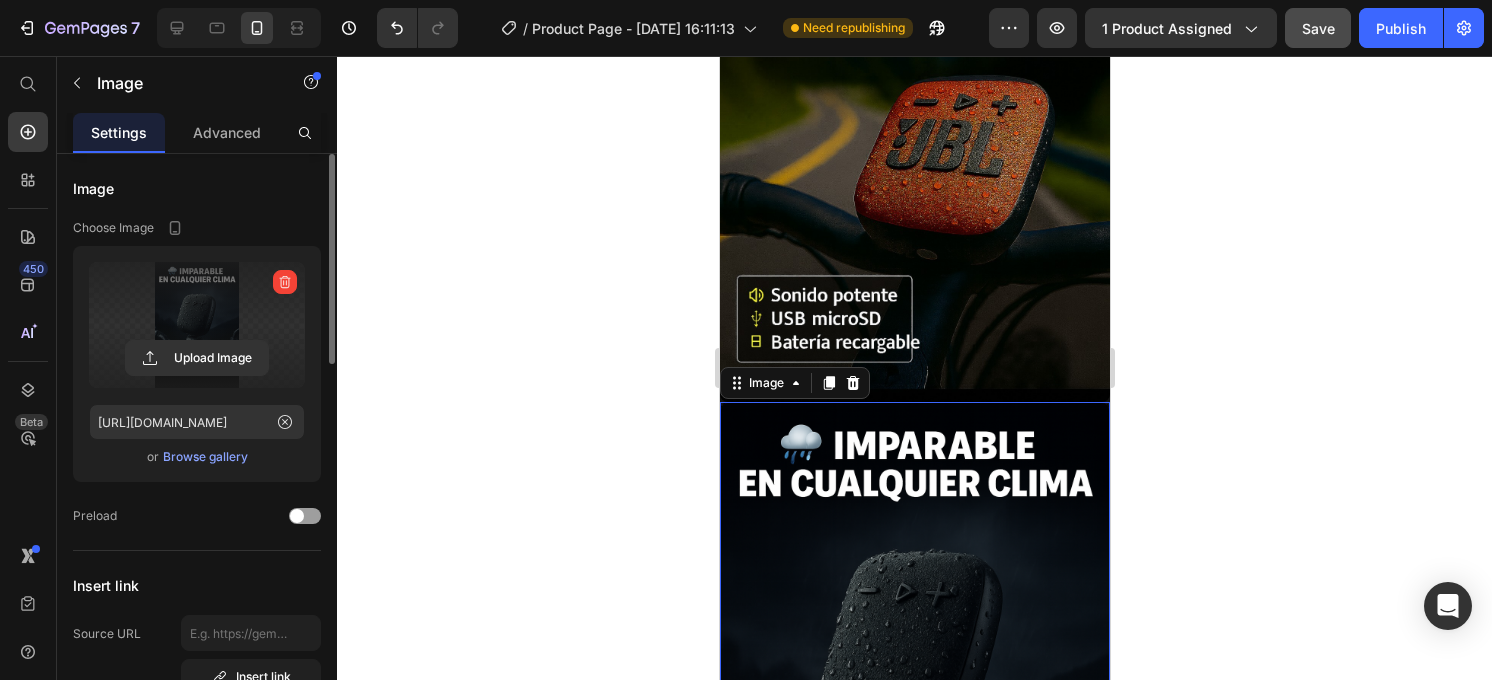scroll, scrollTop: 784, scrollLeft: 0, axis: vertical 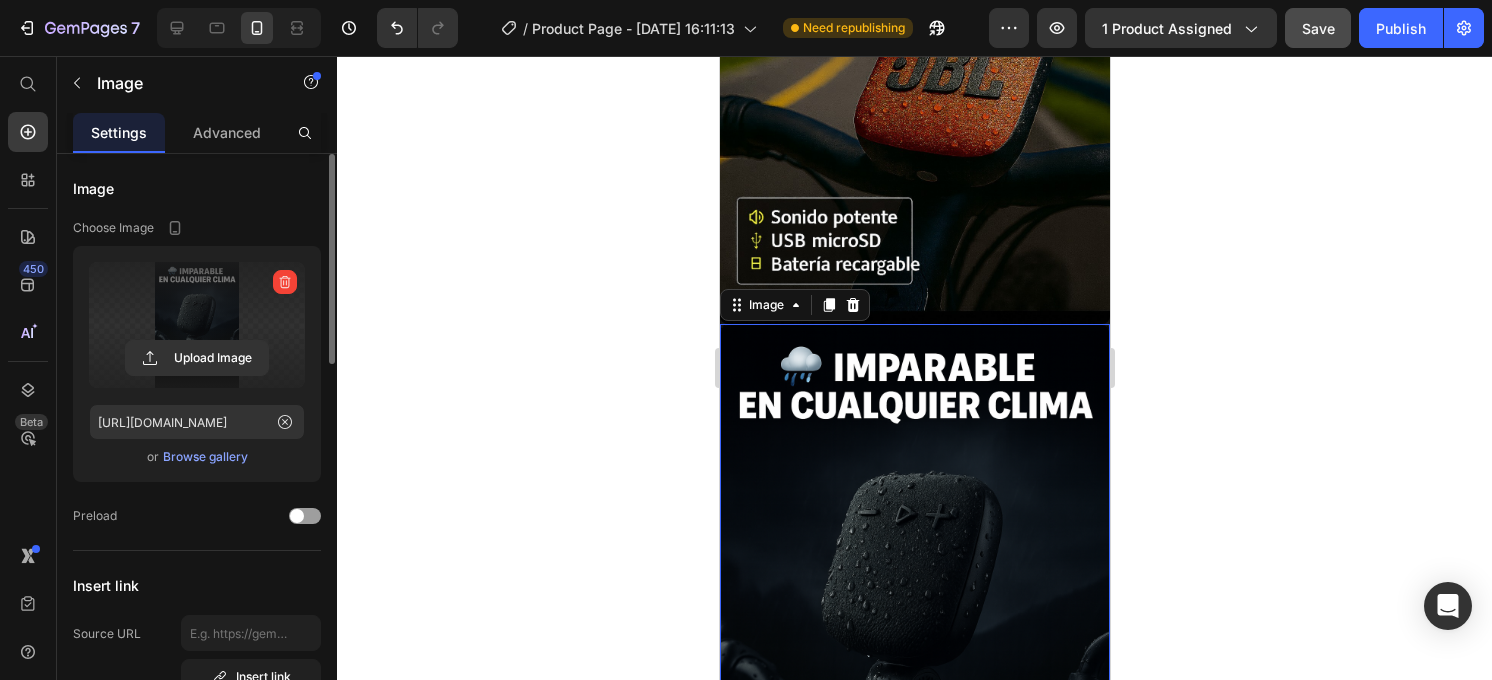 click 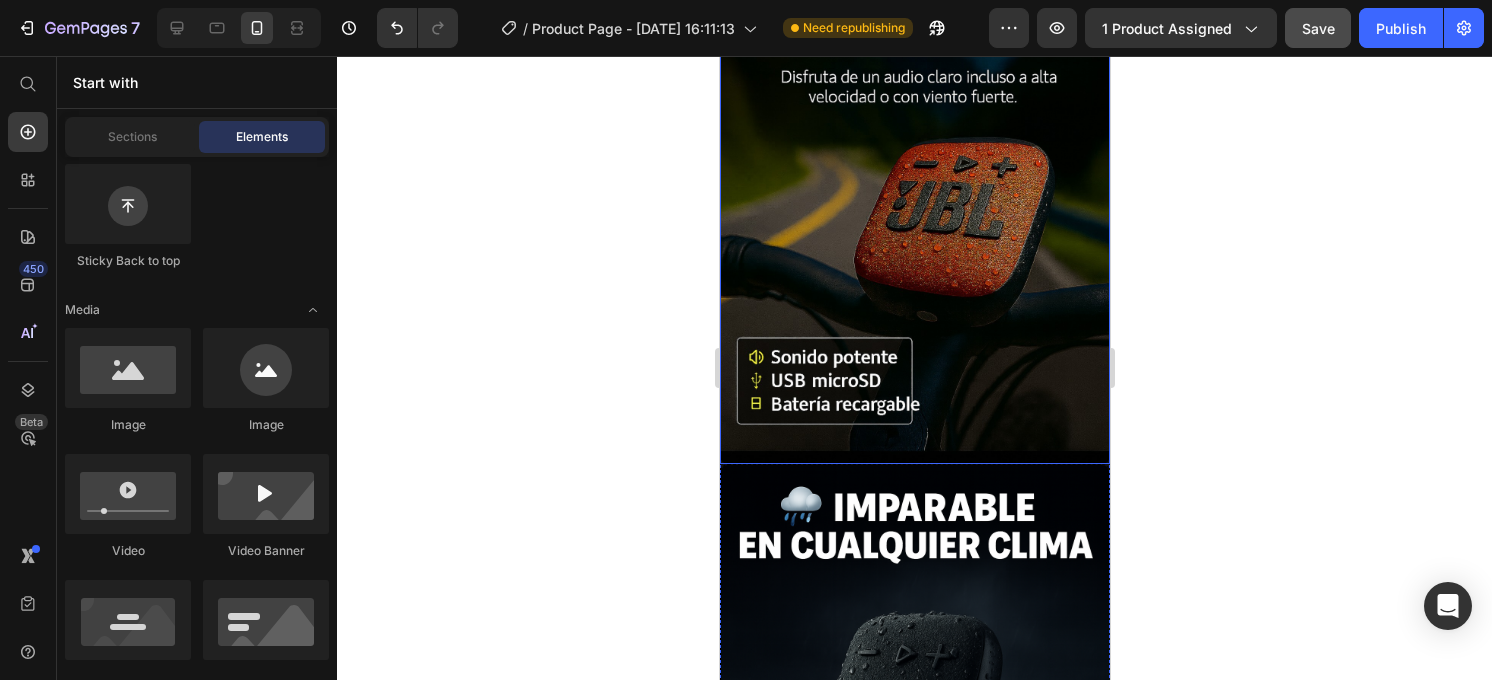 scroll, scrollTop: 656, scrollLeft: 0, axis: vertical 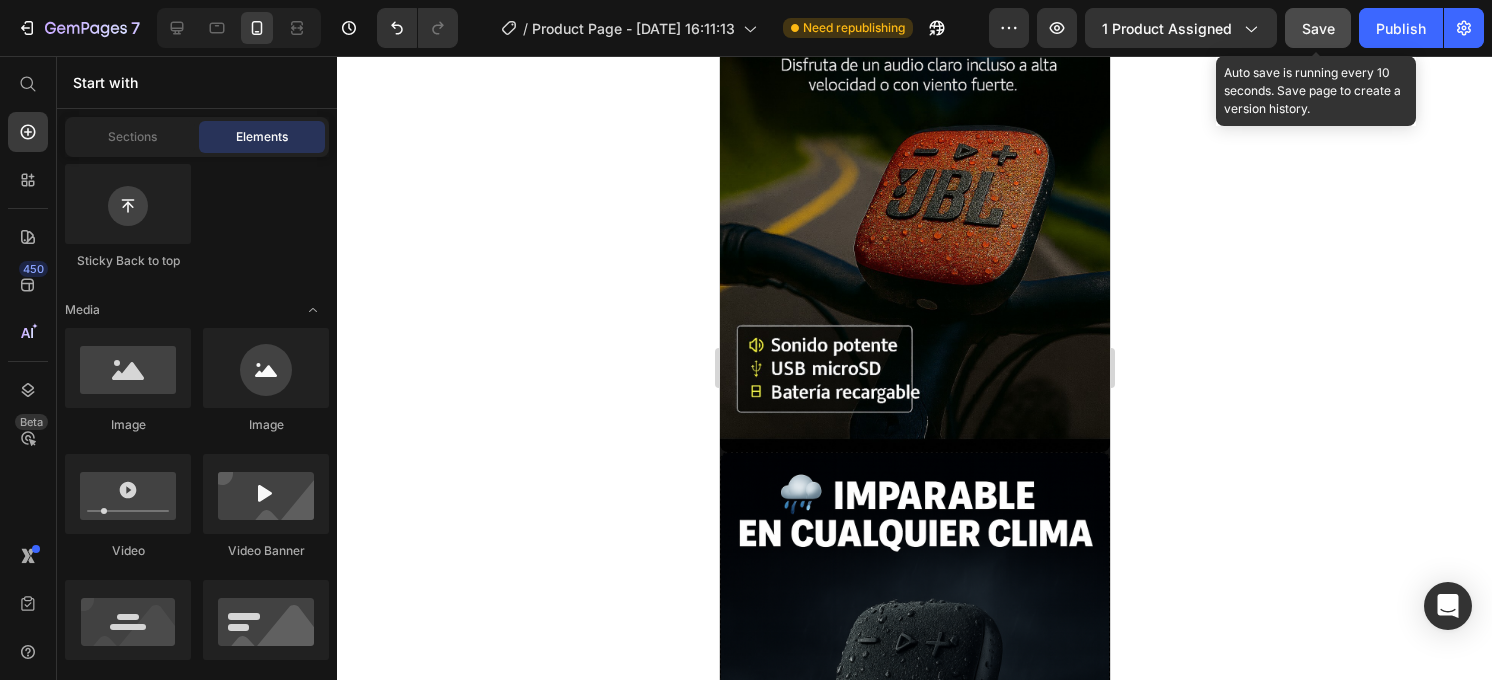 click on "Save" 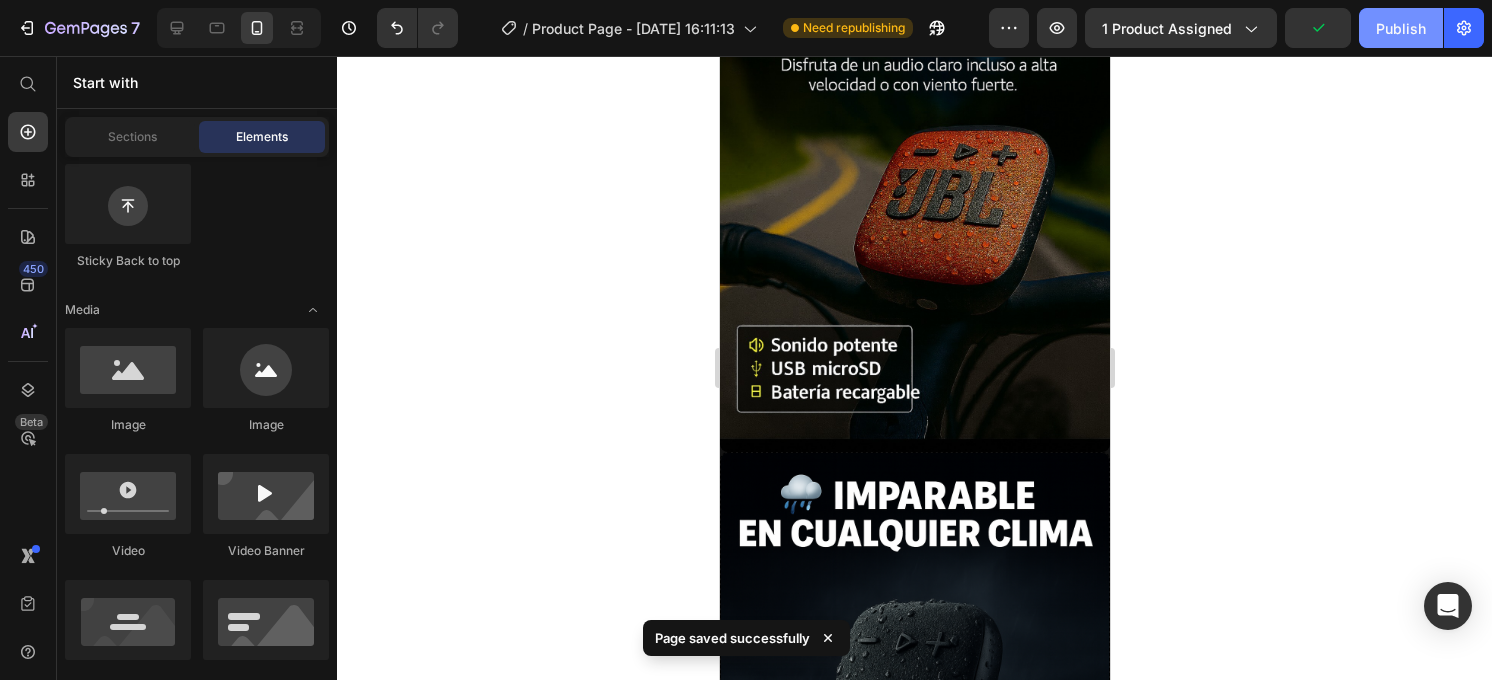 click on "Publish" at bounding box center (1401, 28) 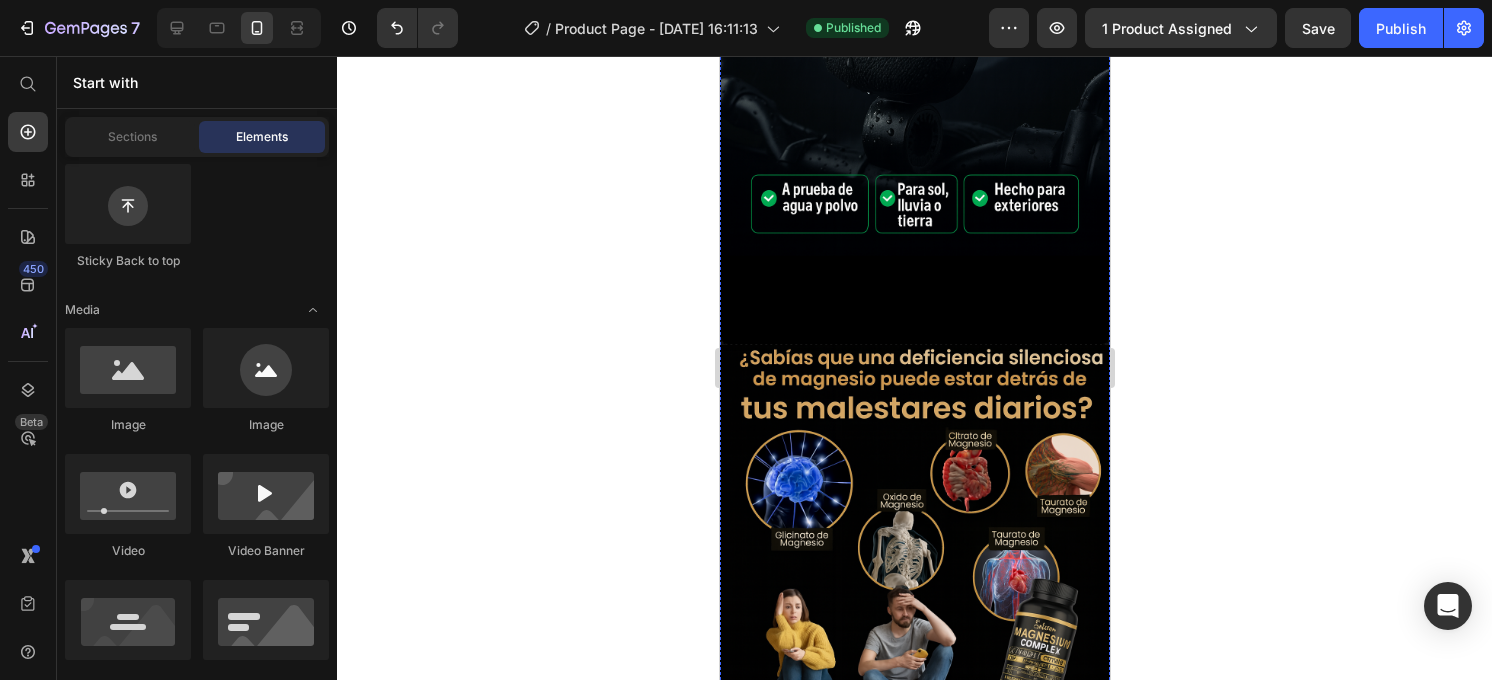 scroll, scrollTop: 1388, scrollLeft: 0, axis: vertical 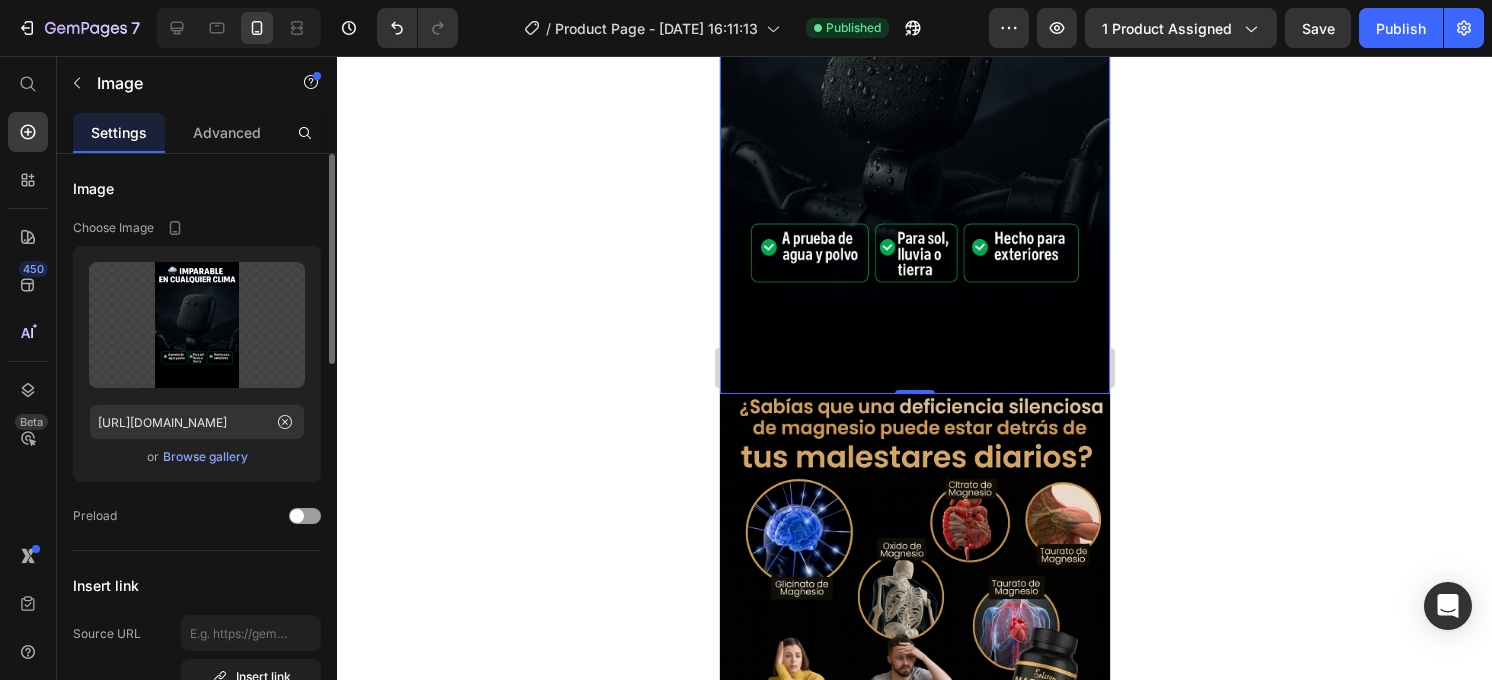 click 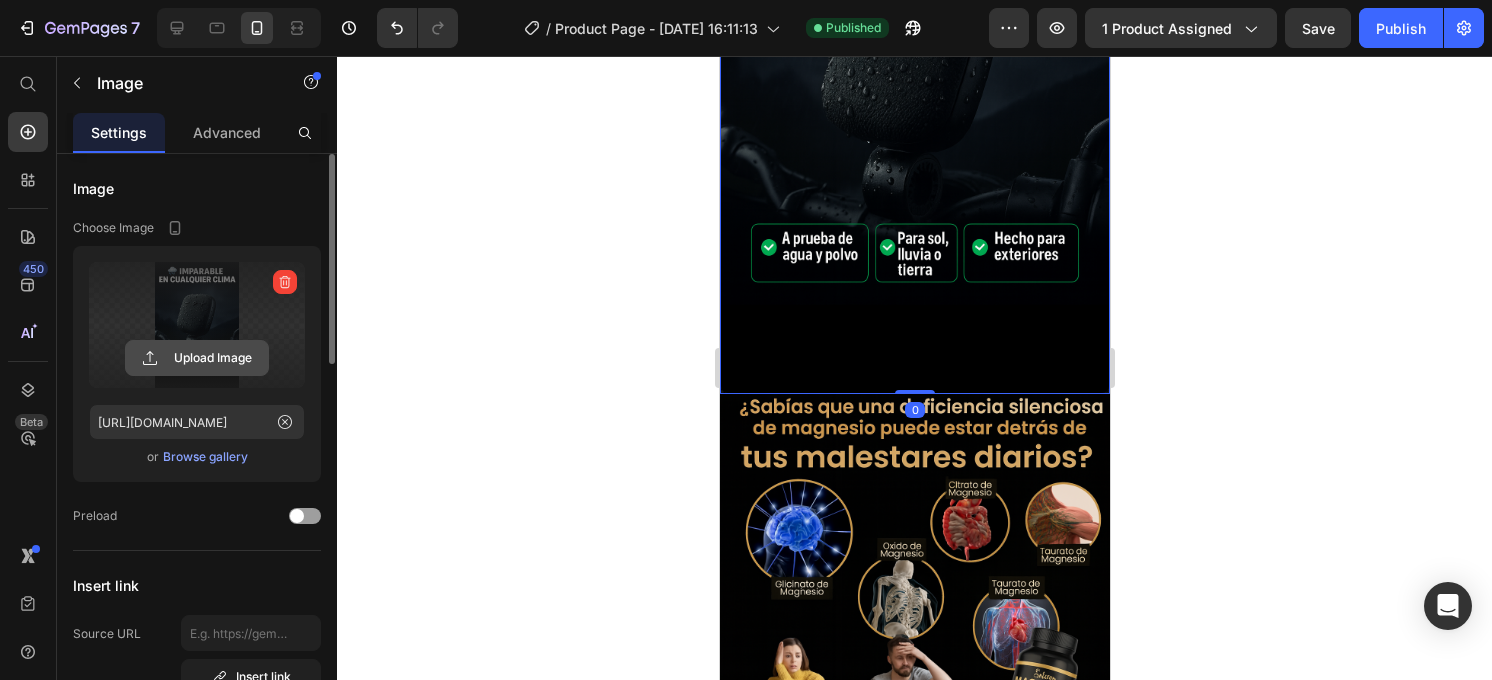 click 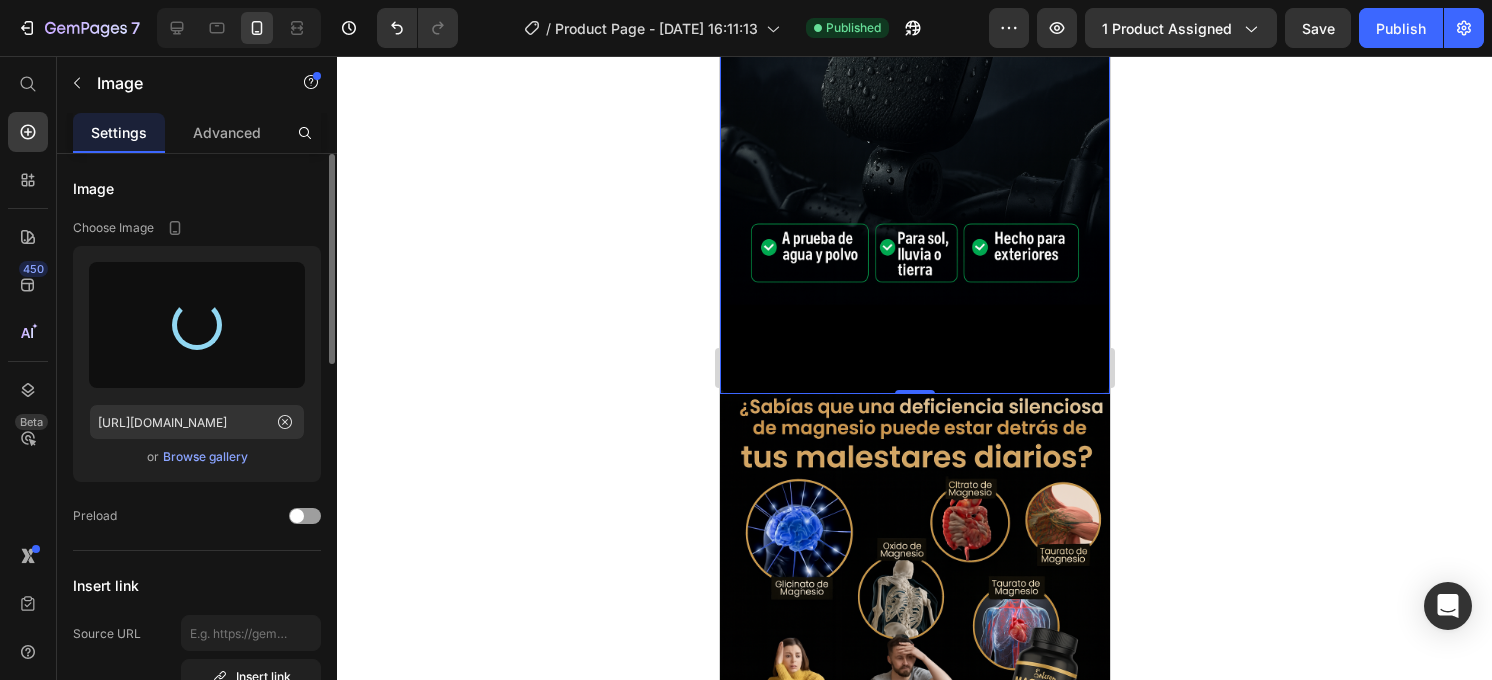 type on "[URL][DOMAIN_NAME]" 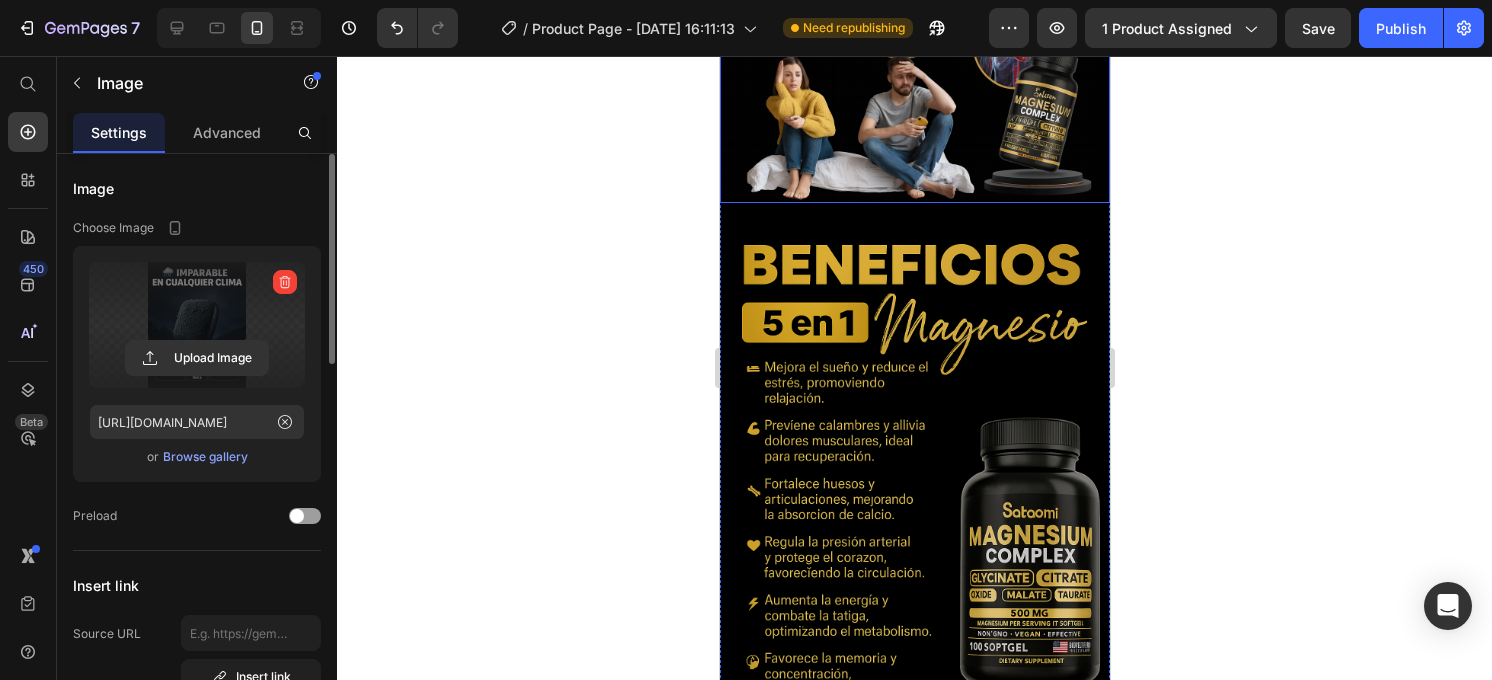 scroll, scrollTop: 1797, scrollLeft: 0, axis: vertical 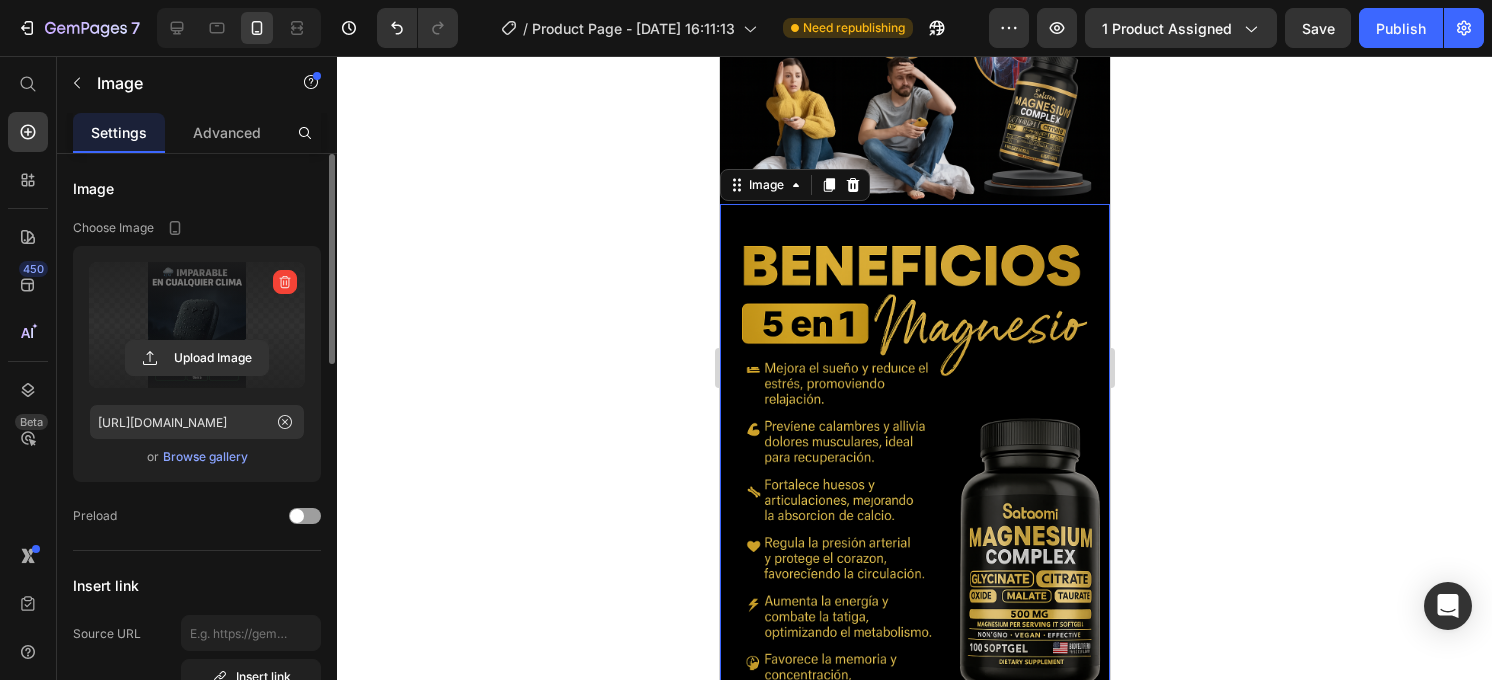 click at bounding box center [914, 496] 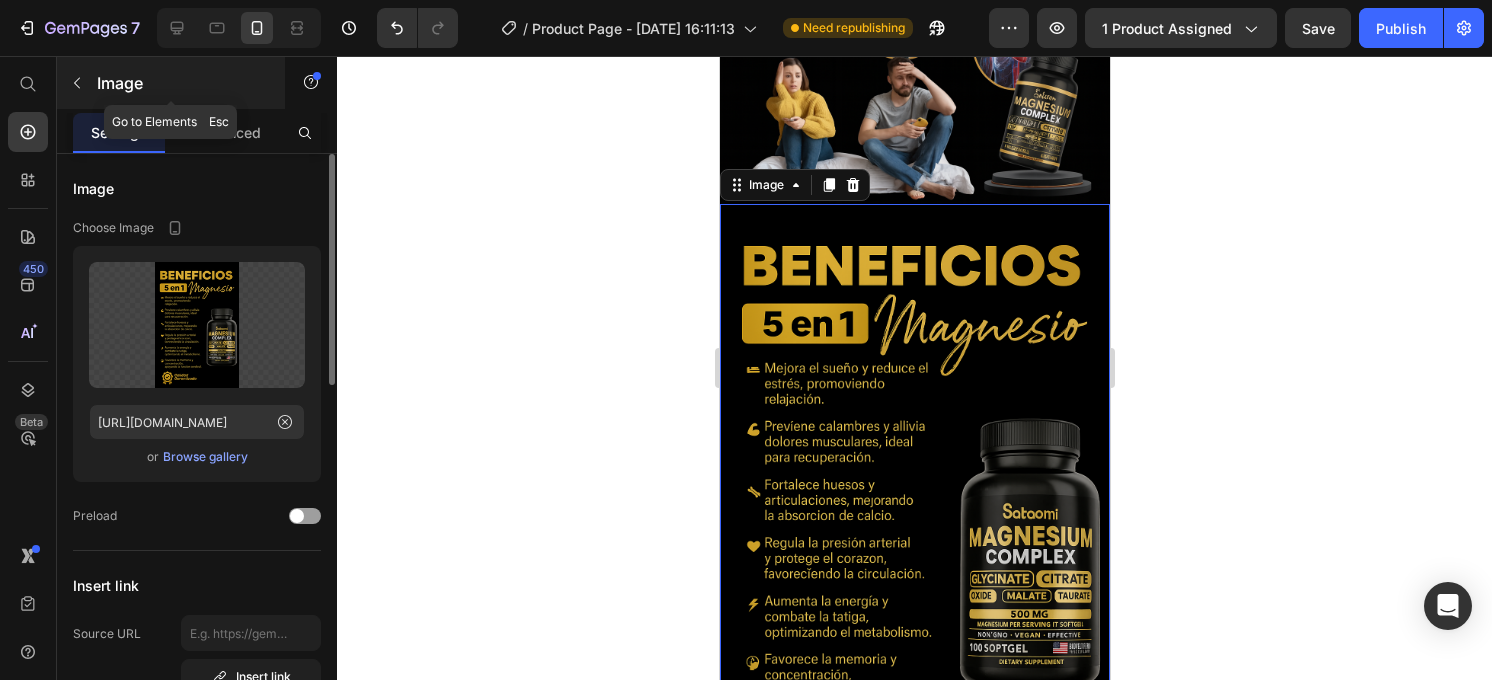 click at bounding box center [77, 83] 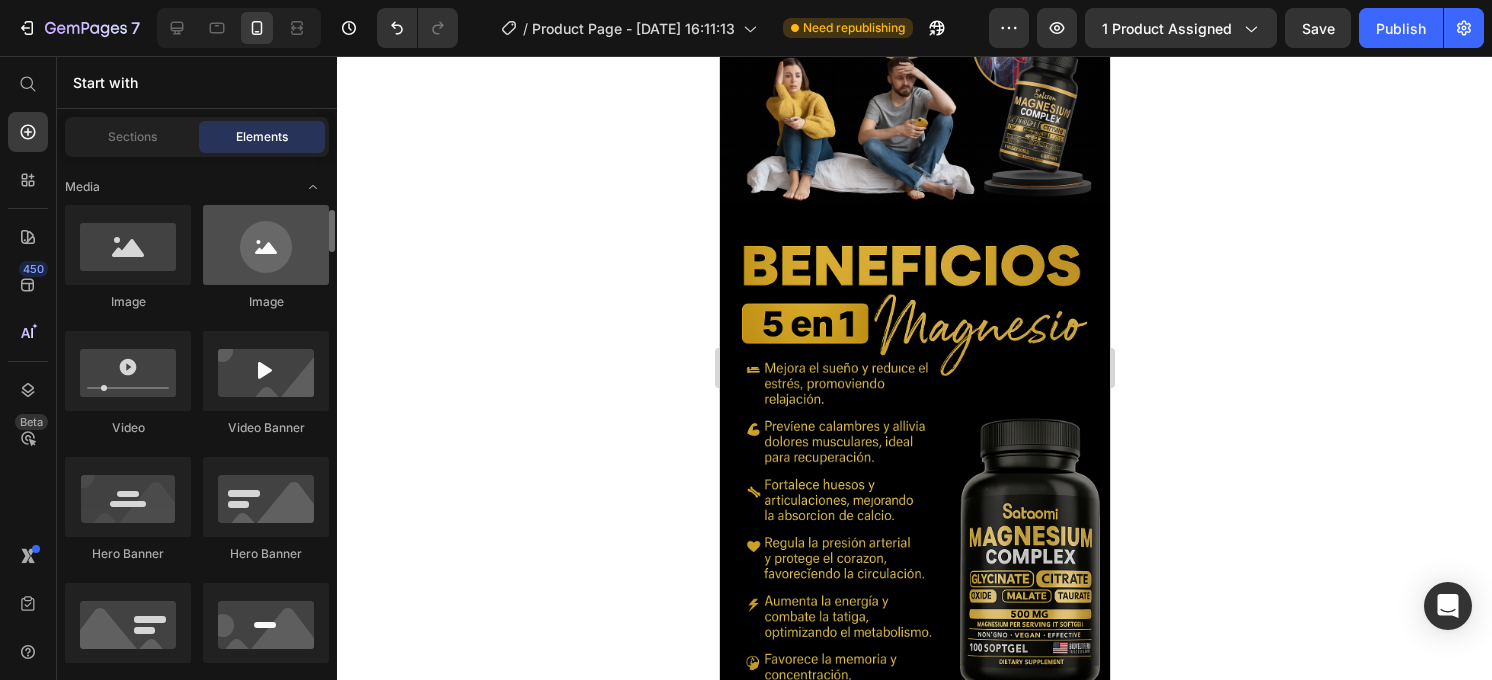 scroll, scrollTop: 768, scrollLeft: 0, axis: vertical 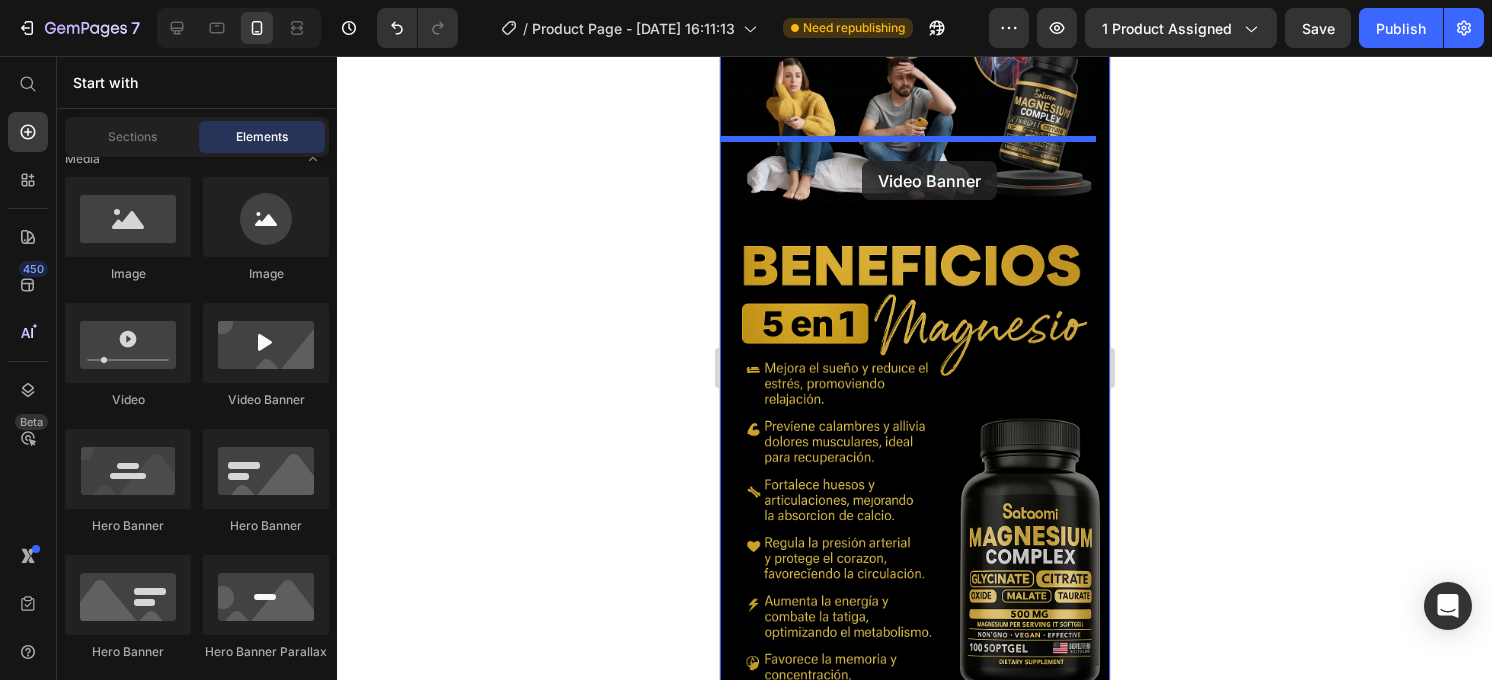 drag, startPoint x: 979, startPoint y: 418, endPoint x: 862, endPoint y: 155, distance: 287.85065 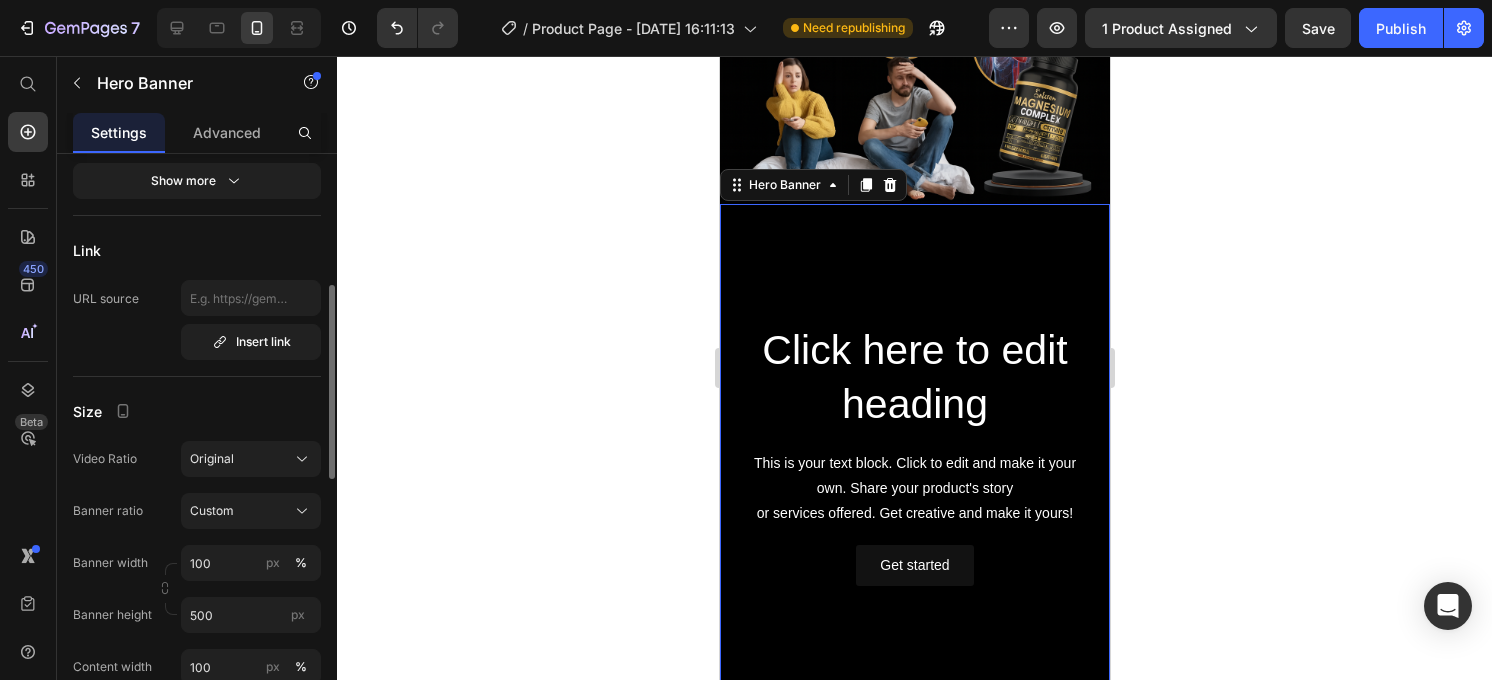 scroll, scrollTop: 0, scrollLeft: 0, axis: both 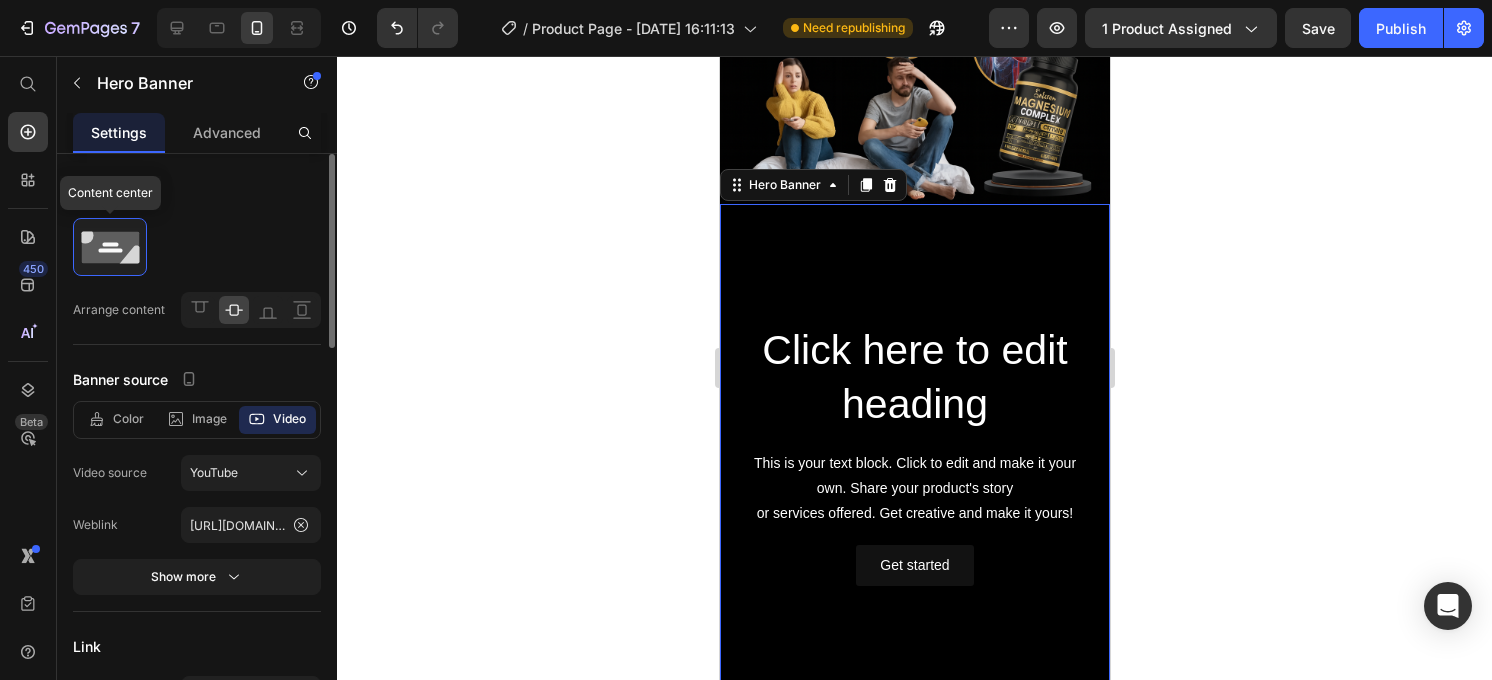 click 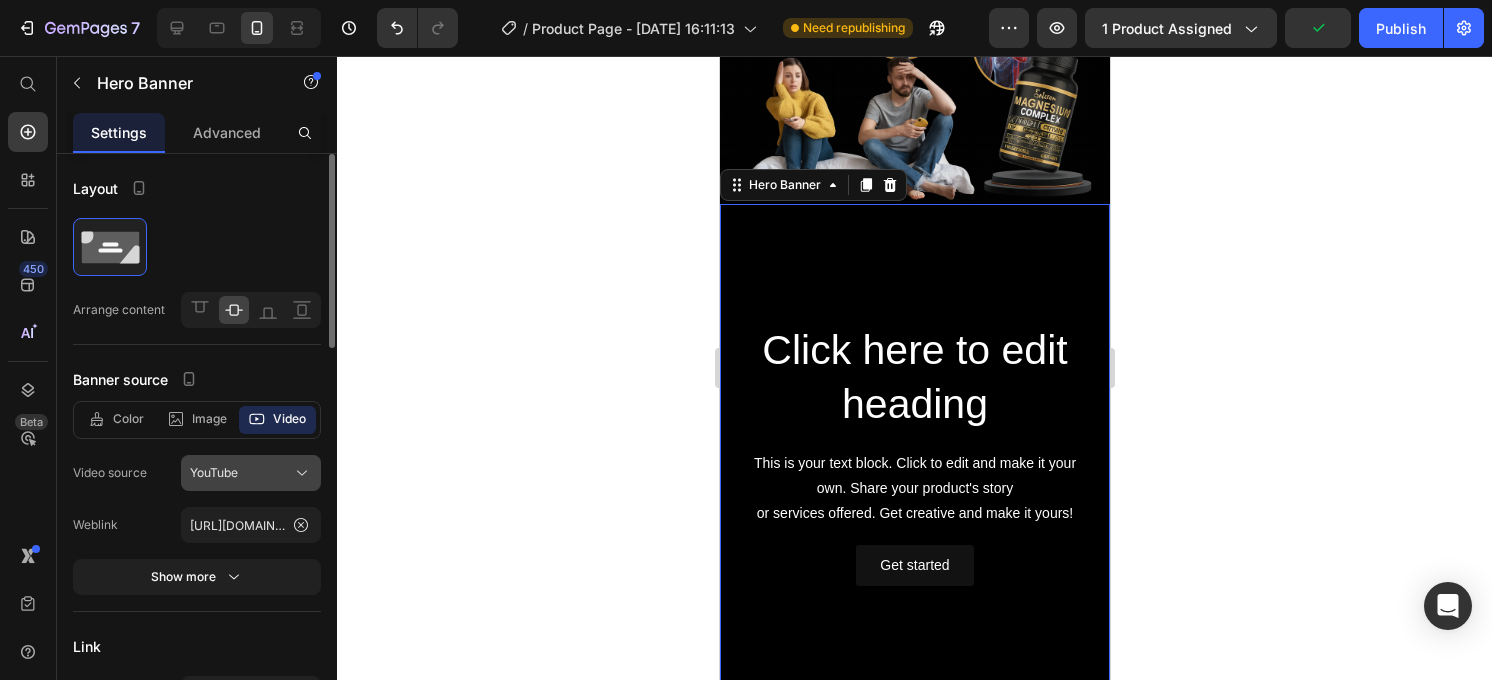 click on "YouTube" 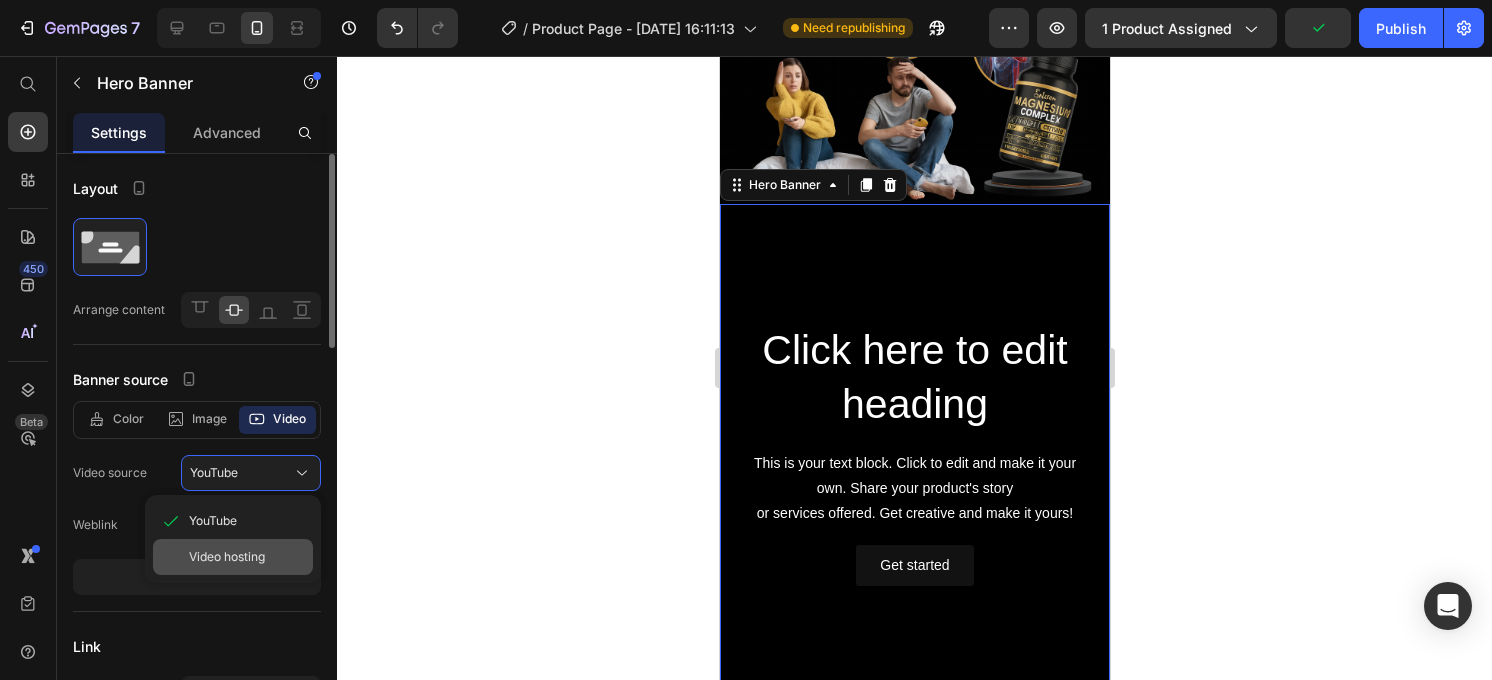 click on "Video hosting" at bounding box center (227, 557) 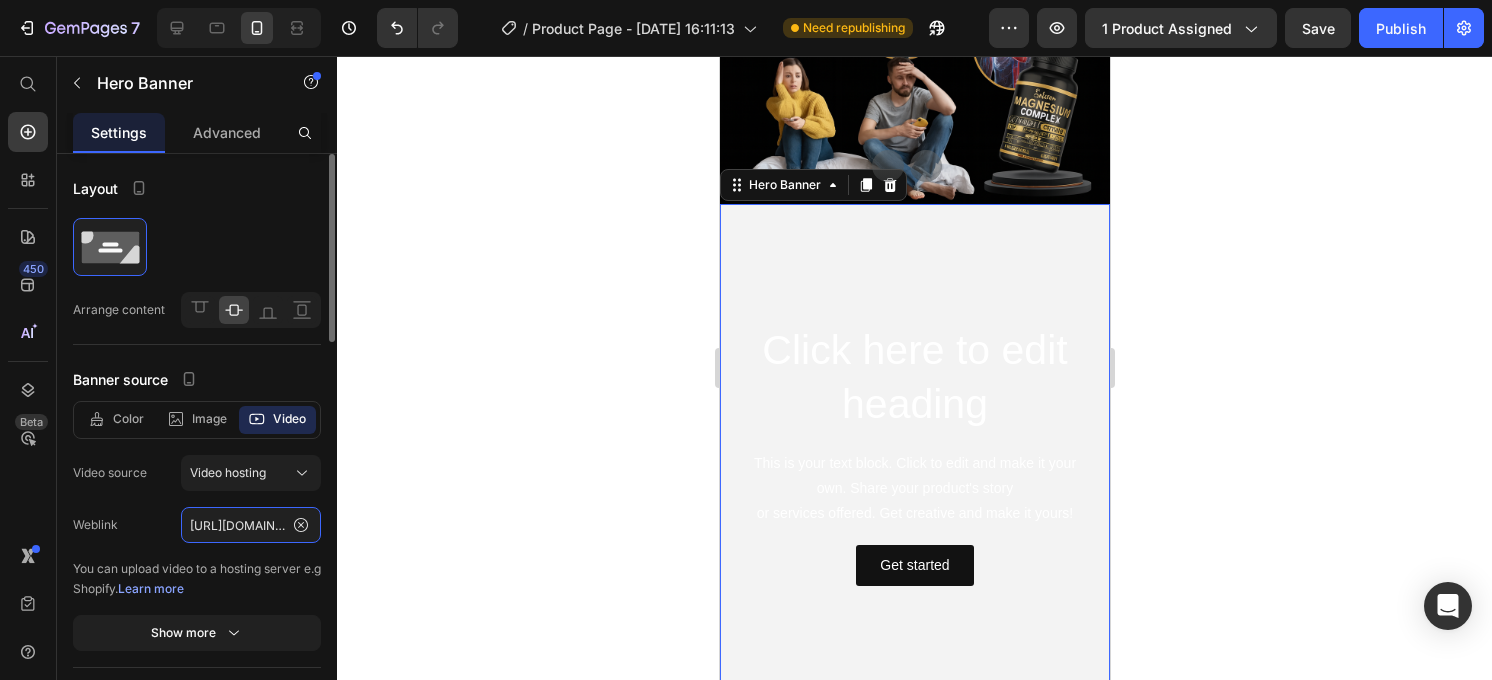 click on "[URL][DOMAIN_NAME]" 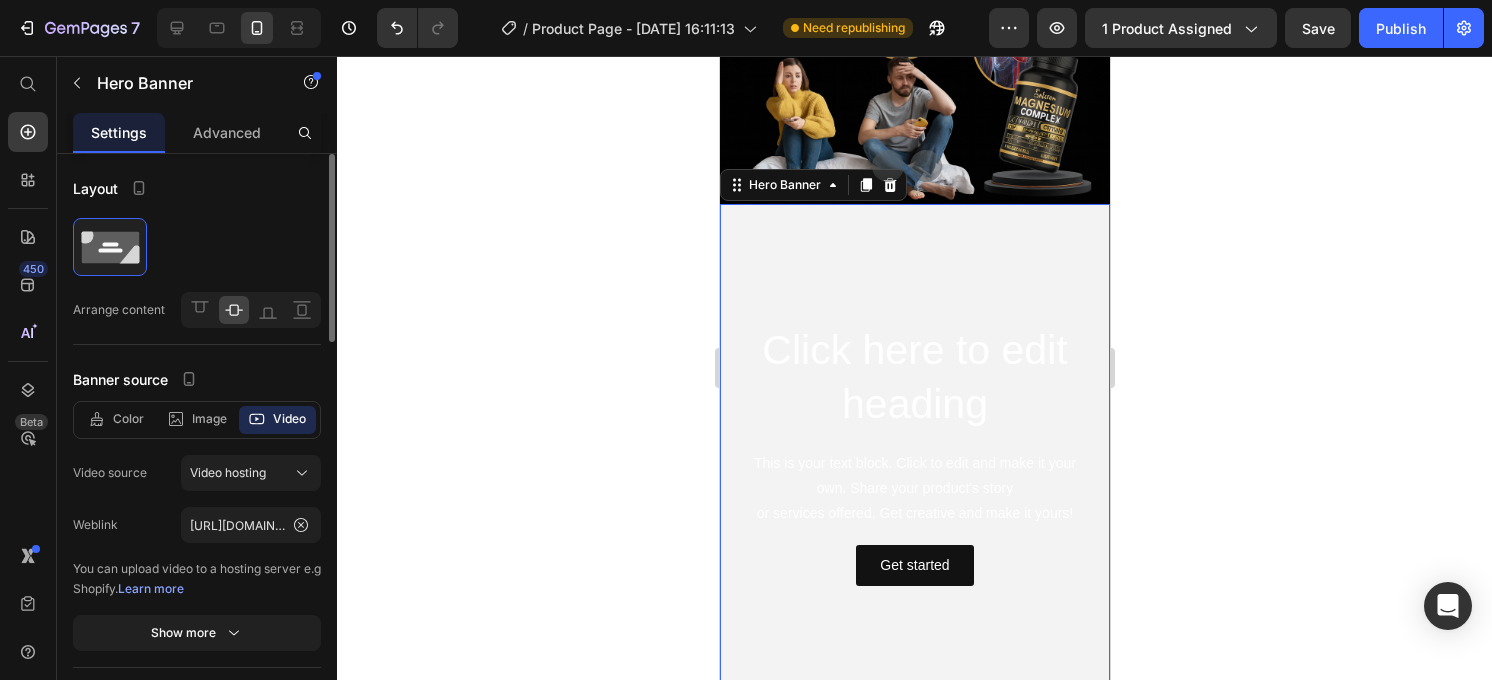 click on "Color Image Video Video source Video hosting Weblink [URL][DOMAIN_NAME] You can upload video to a hosting server e.g Shopify.   Learn more Show more" 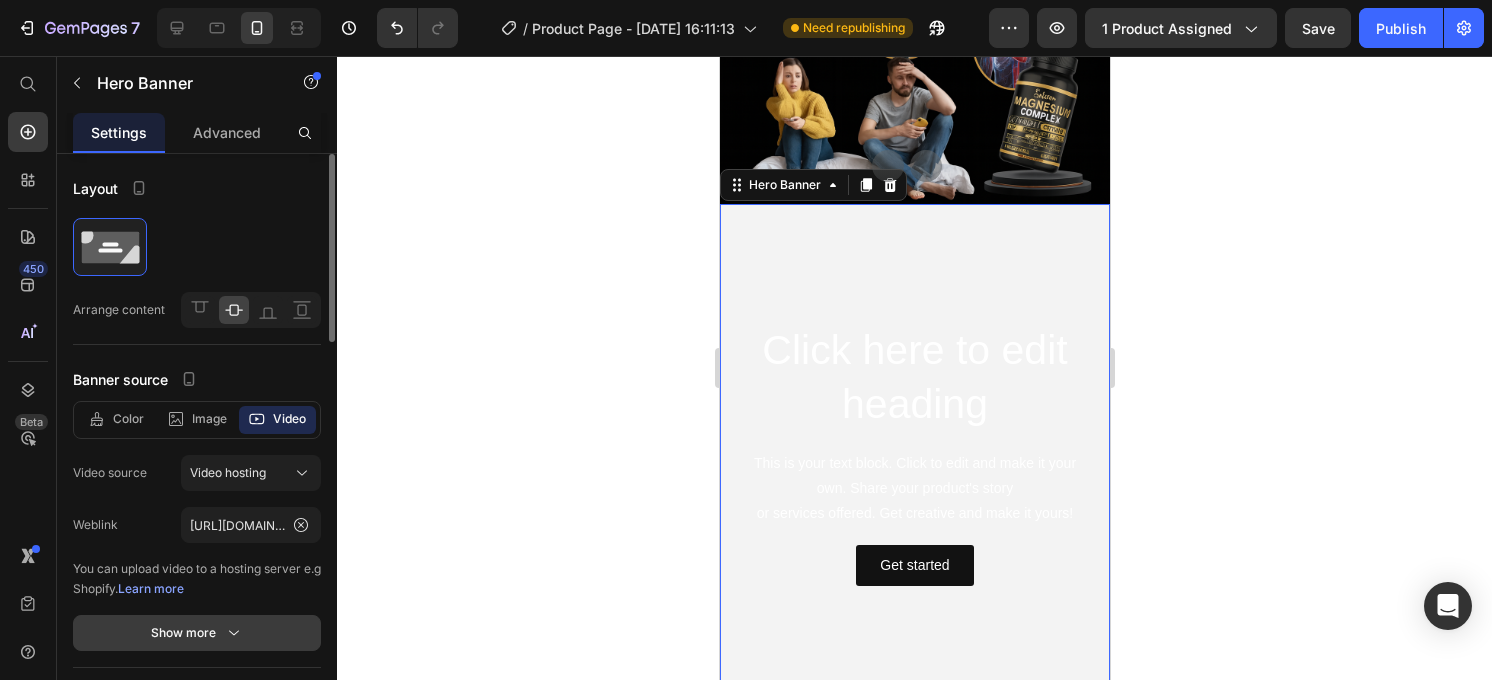 click on "Show more" at bounding box center (197, 633) 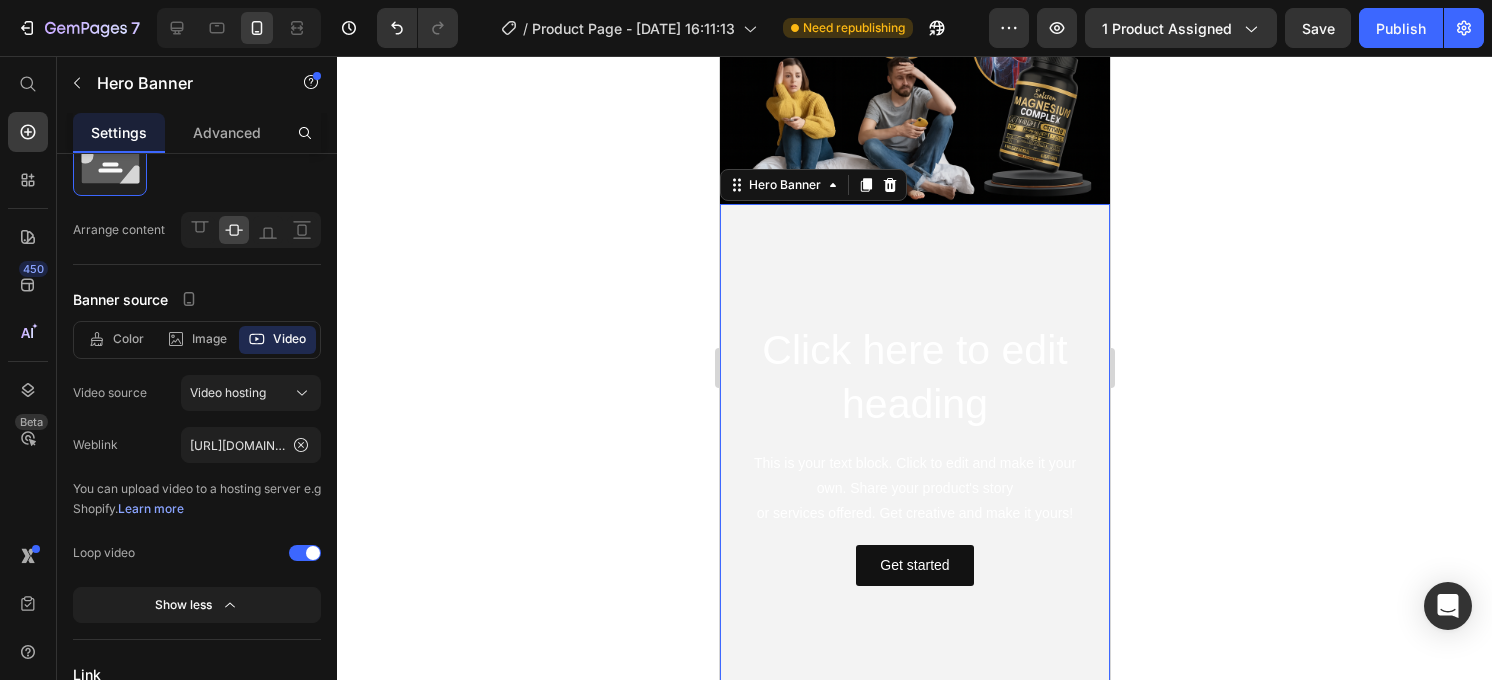 scroll, scrollTop: 0, scrollLeft: 0, axis: both 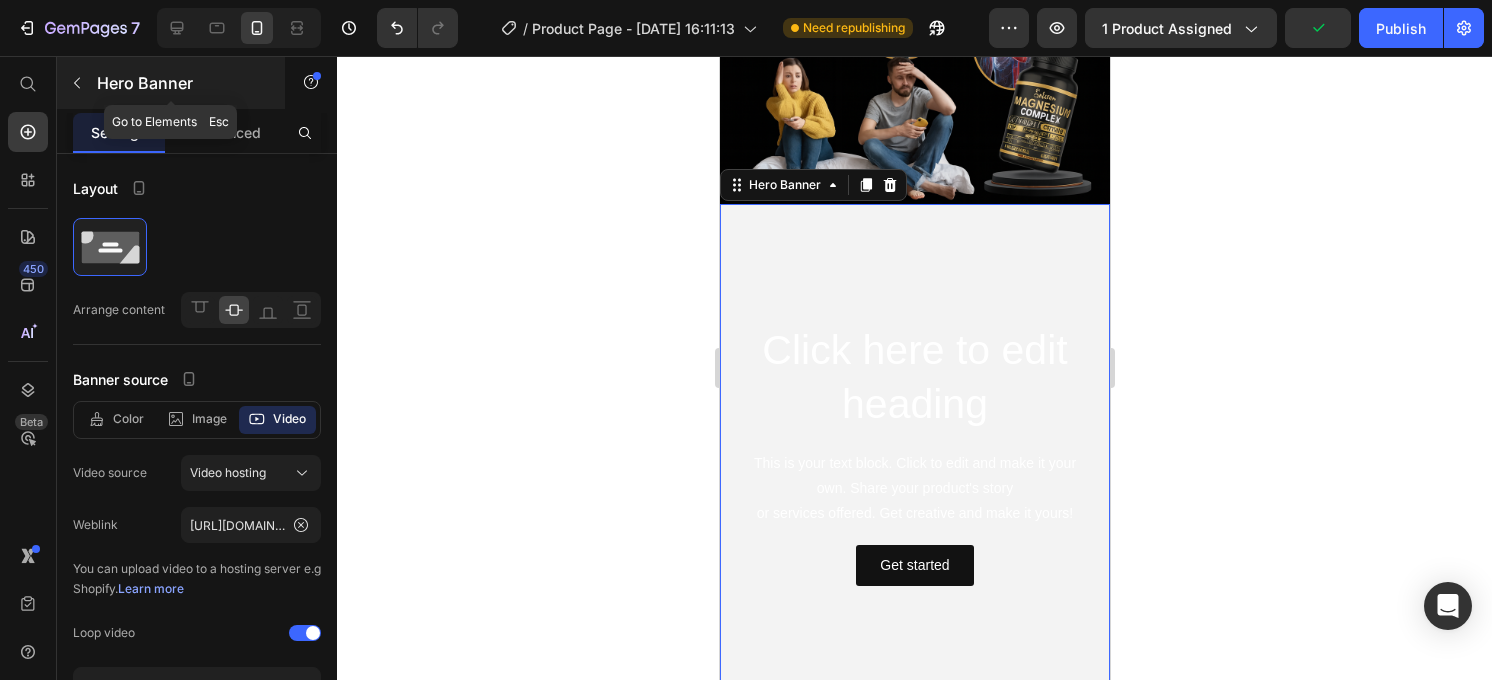 click 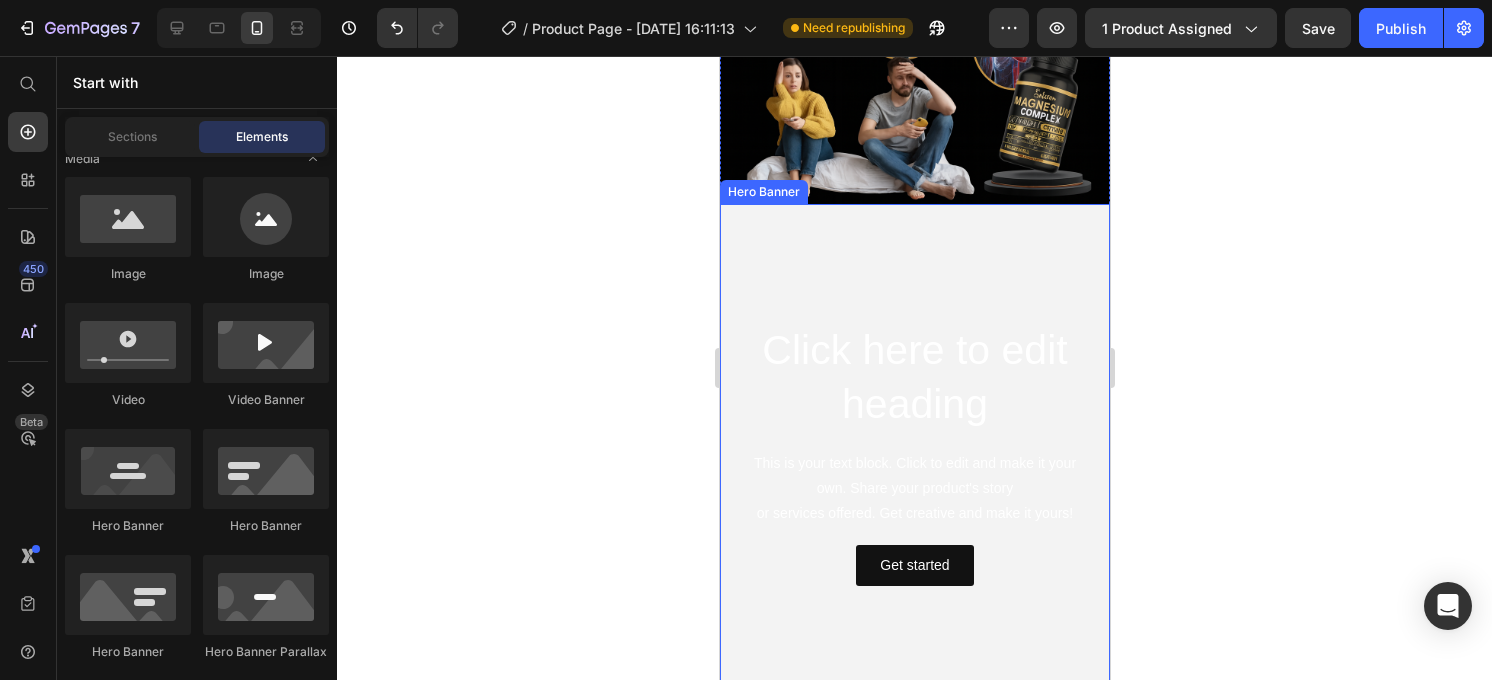 click at bounding box center [914, 454] 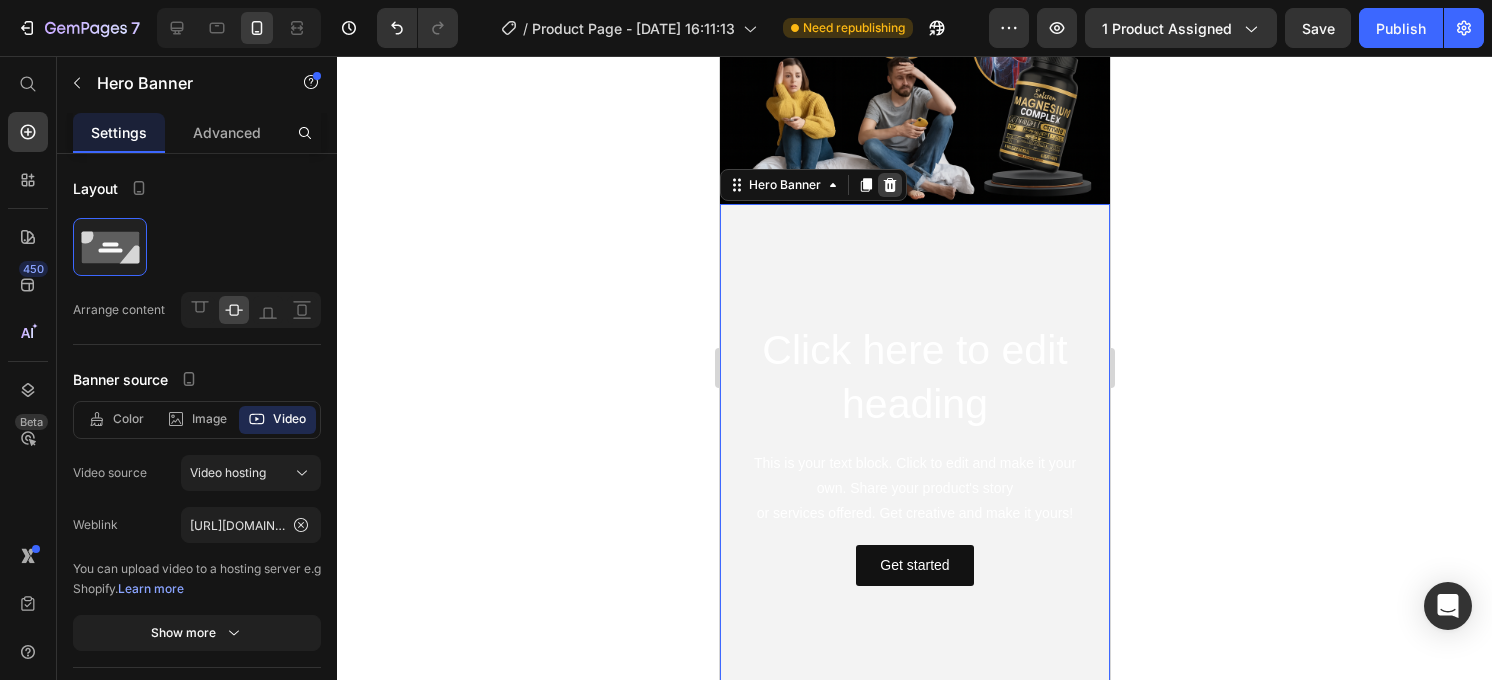 click 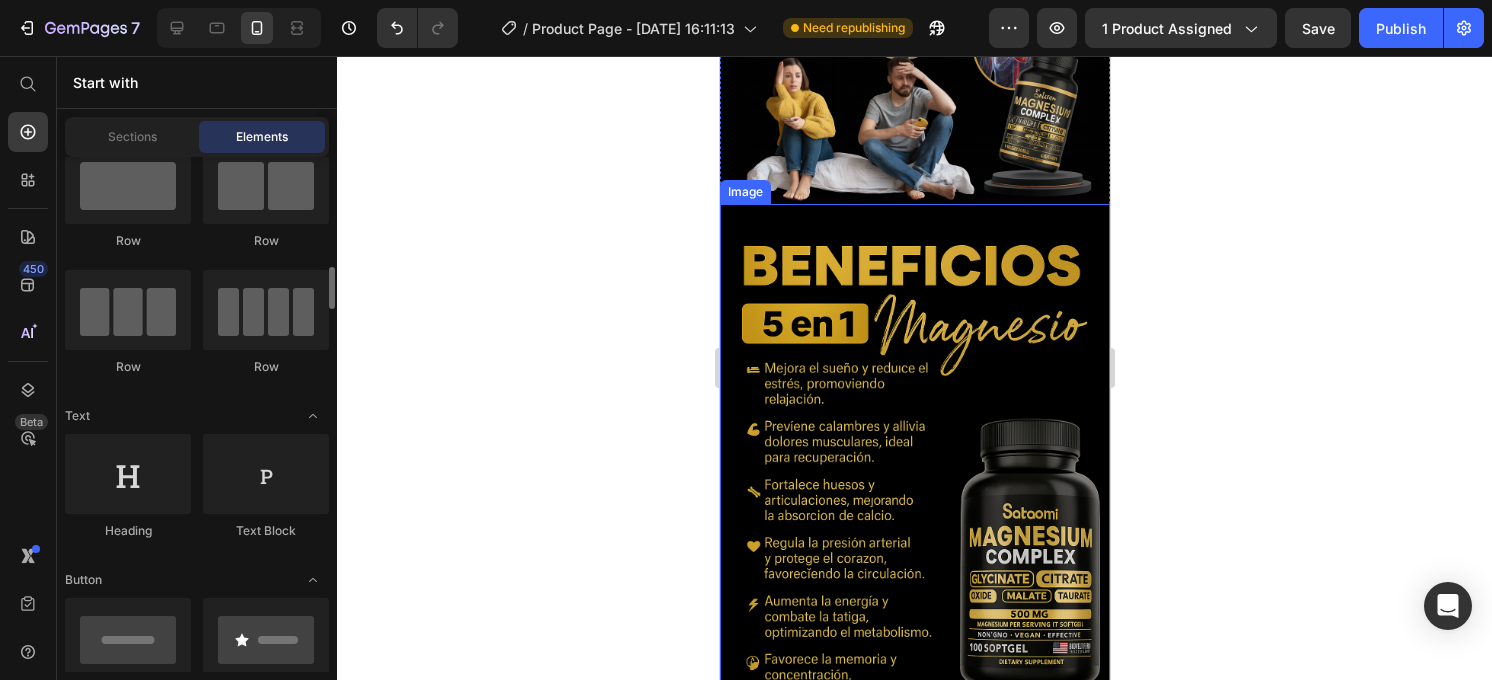 scroll, scrollTop: 0, scrollLeft: 0, axis: both 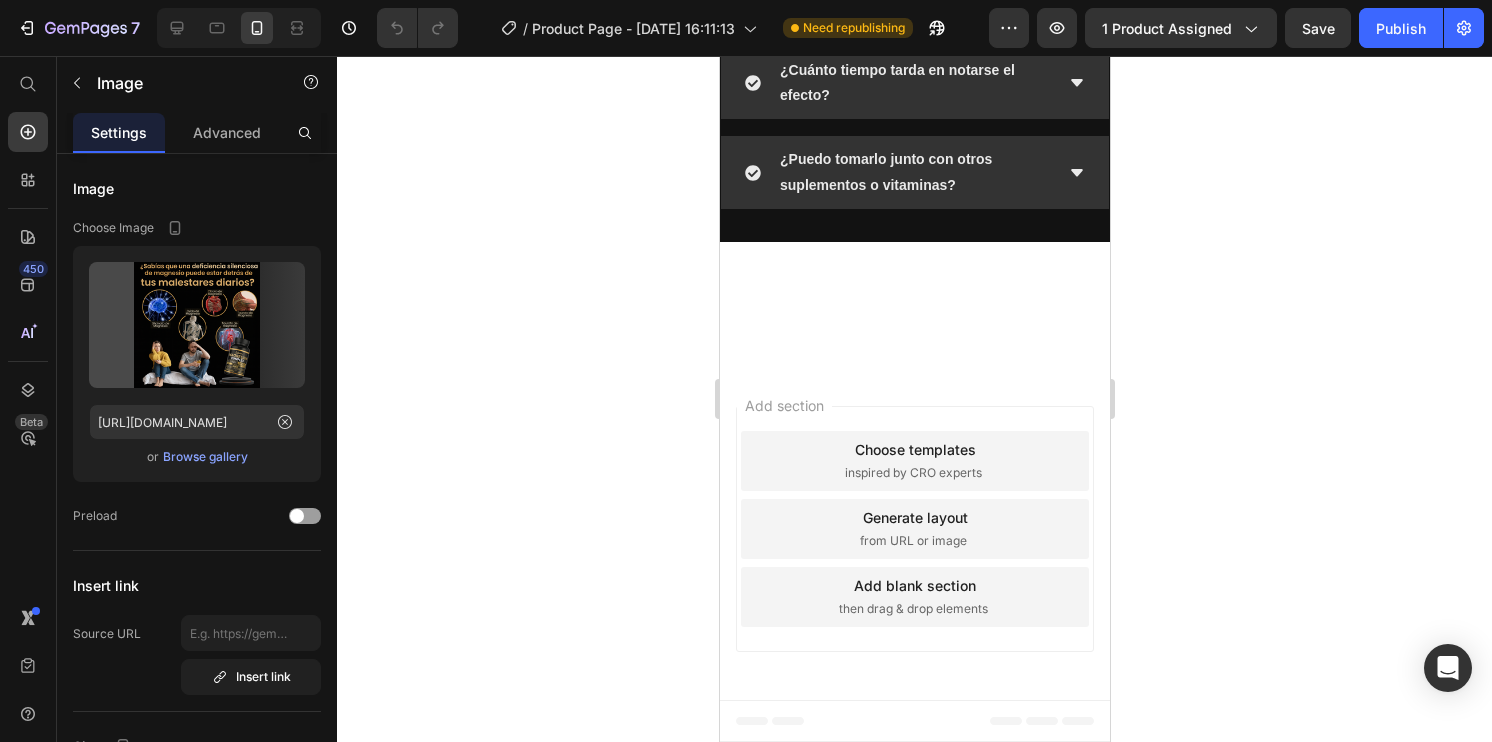 click at bounding box center (914, -485) 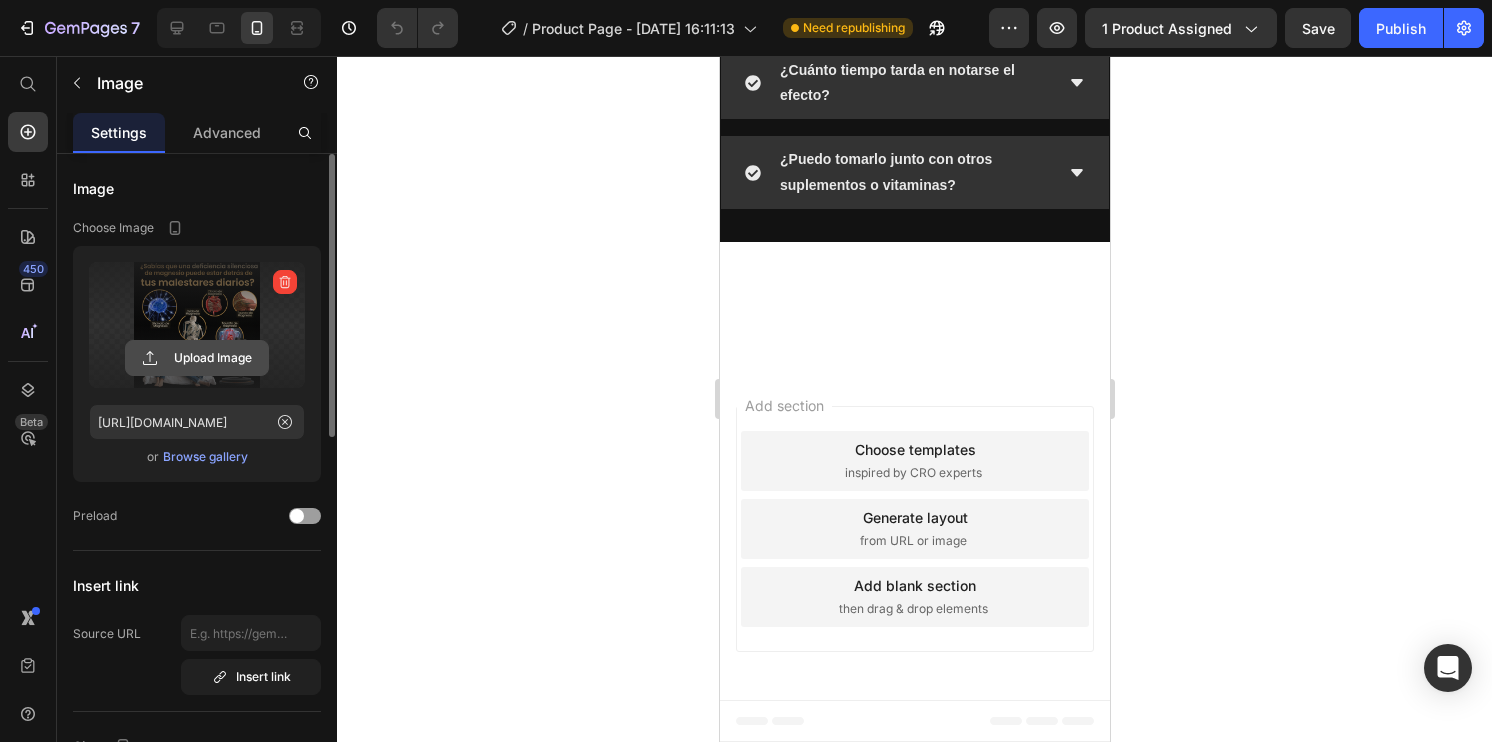 click 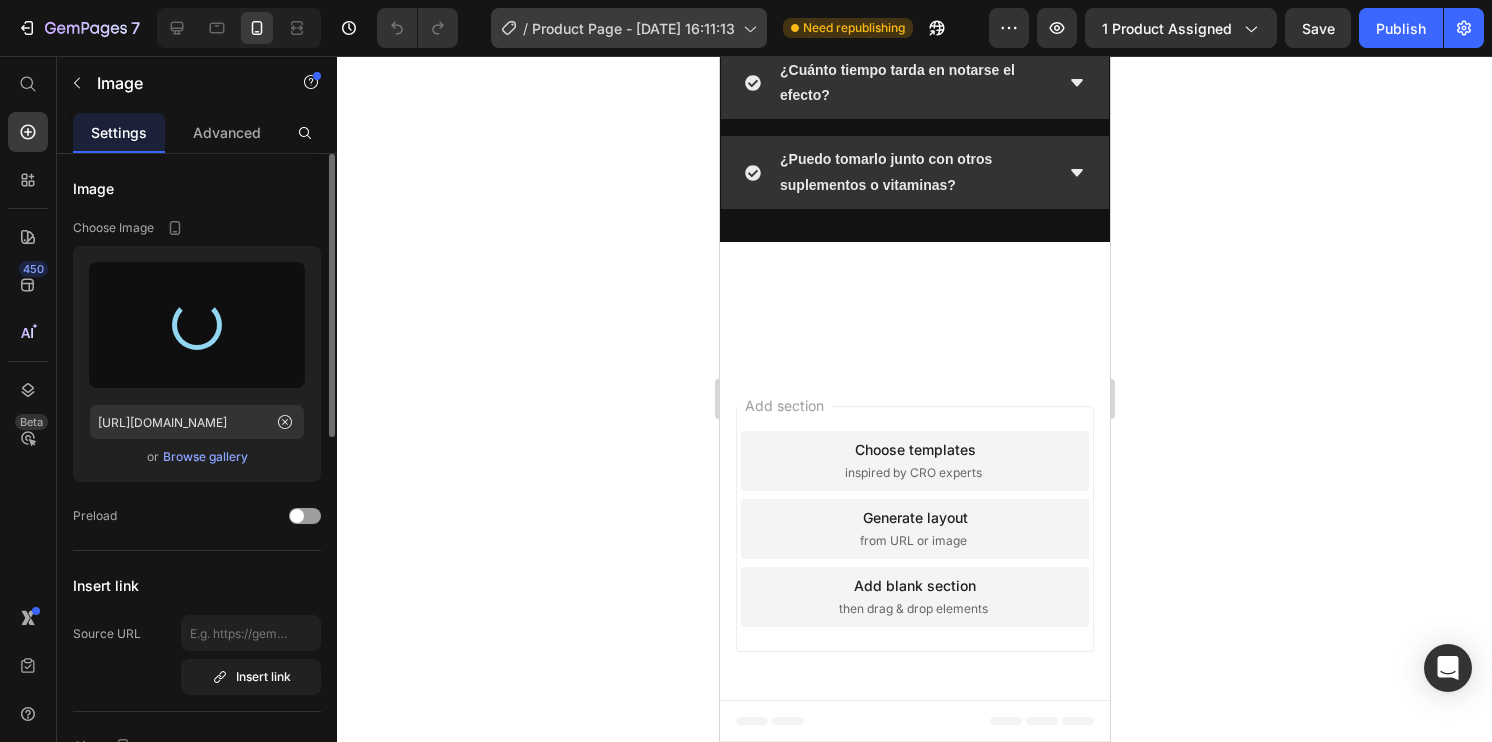 type on "https://cdn.shopify.com/s/files/1/0881/0014/3288/files/gempages_574418618666713956-6ff2671d-c17d-4101-b11c-574123bb1fbf.png" 